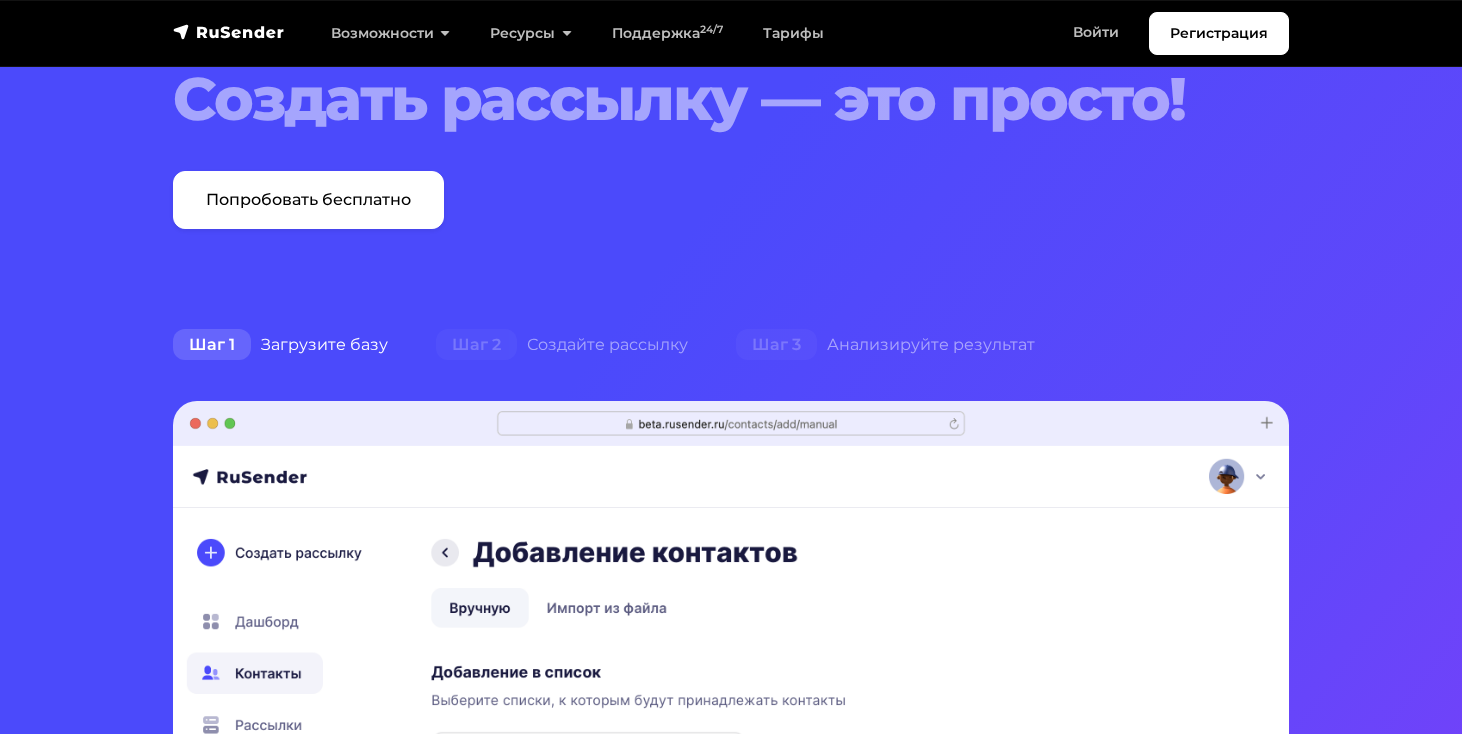 scroll, scrollTop: 0, scrollLeft: 0, axis: both 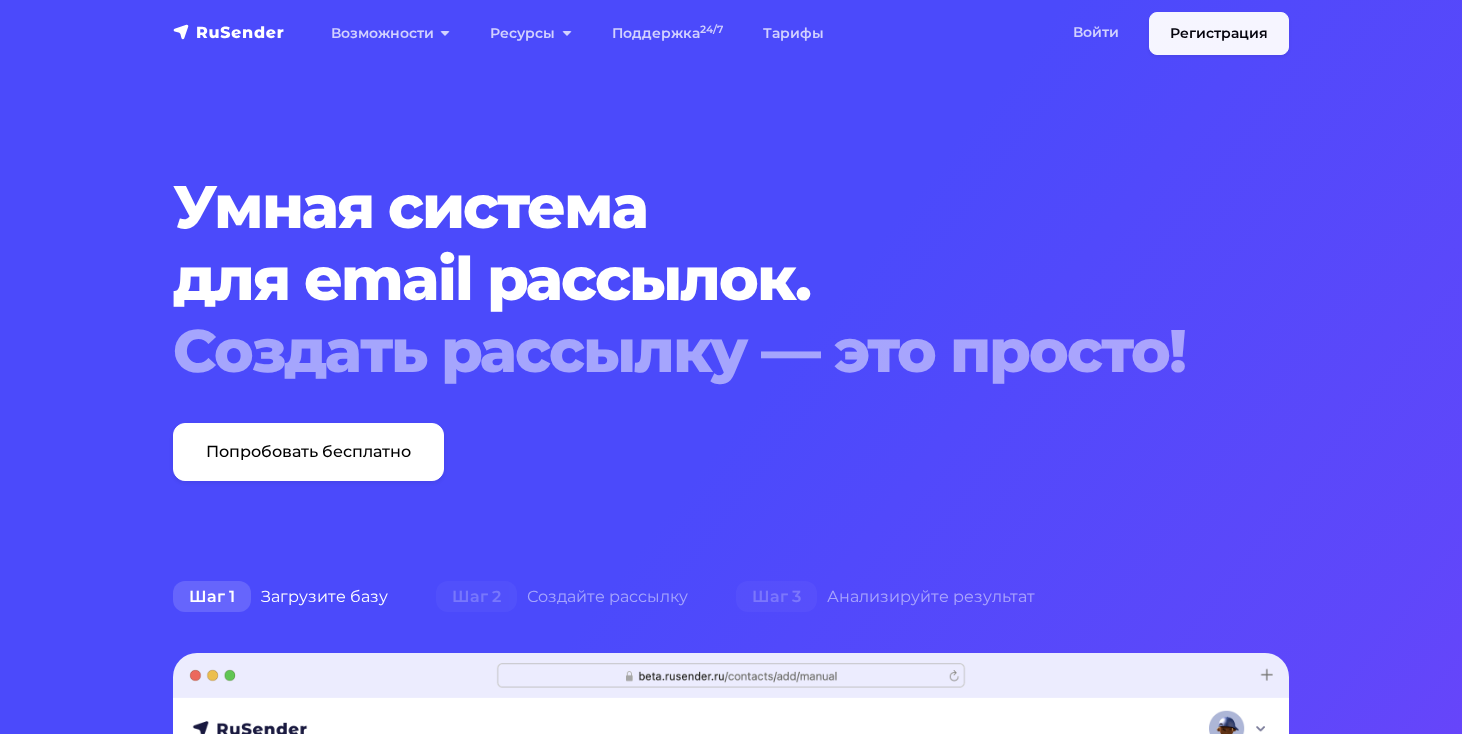 click on "Регистрация" at bounding box center (1219, 33) 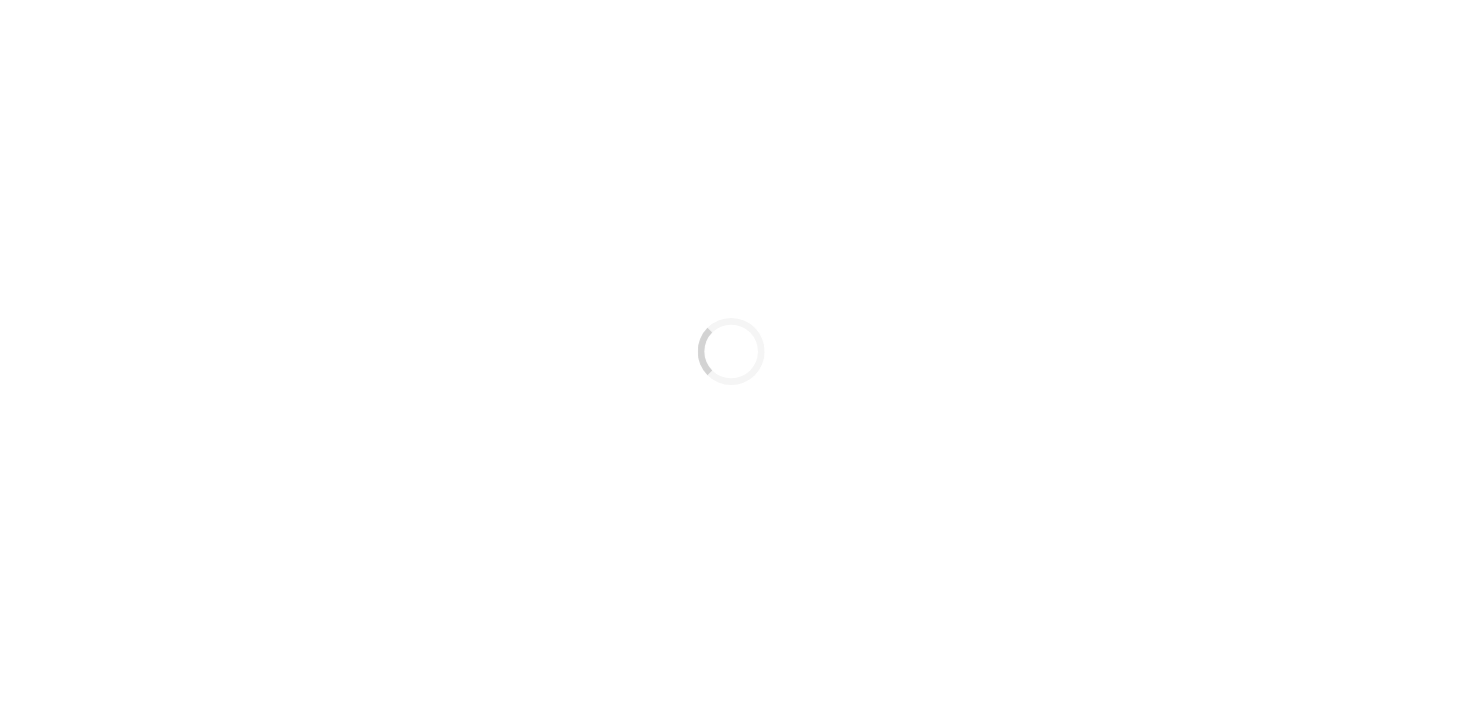 scroll, scrollTop: 0, scrollLeft: 0, axis: both 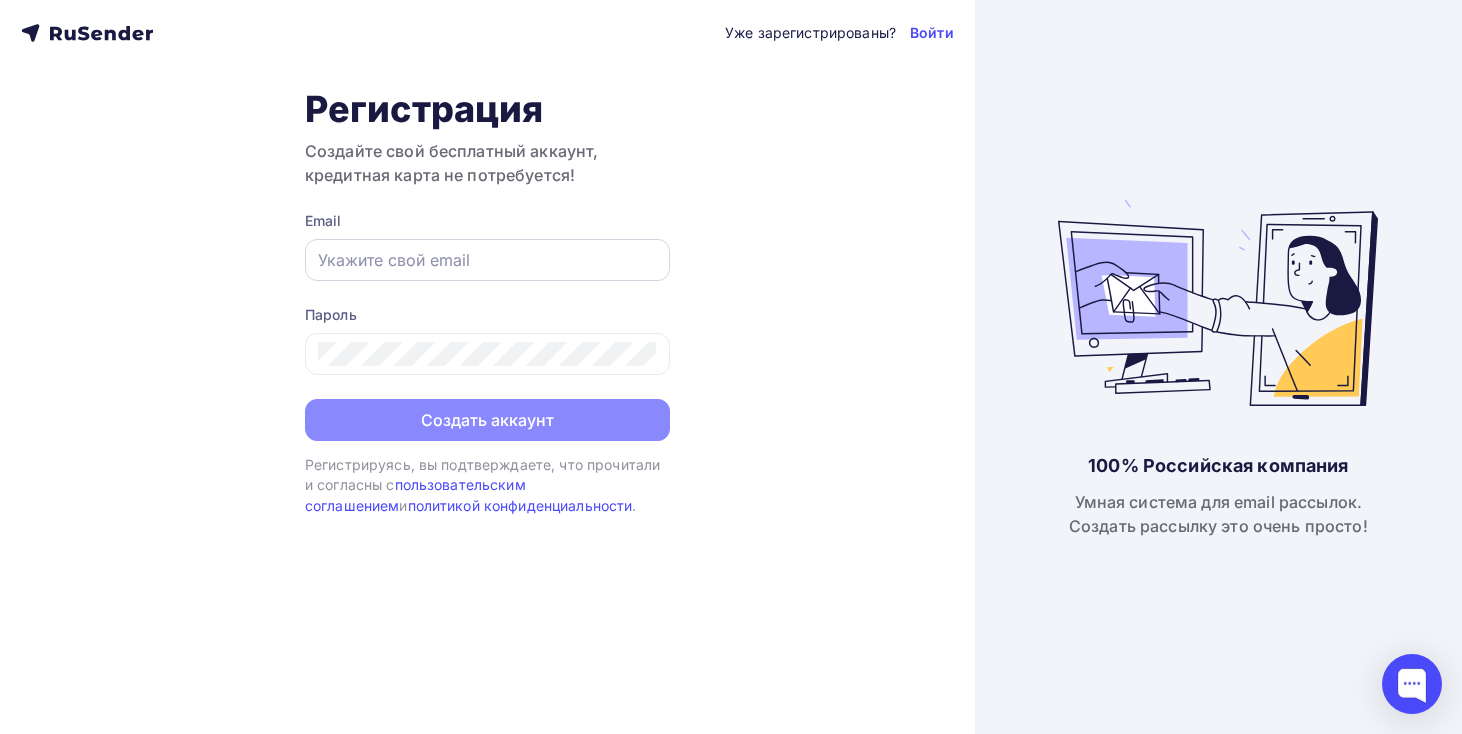 click at bounding box center (487, 260) 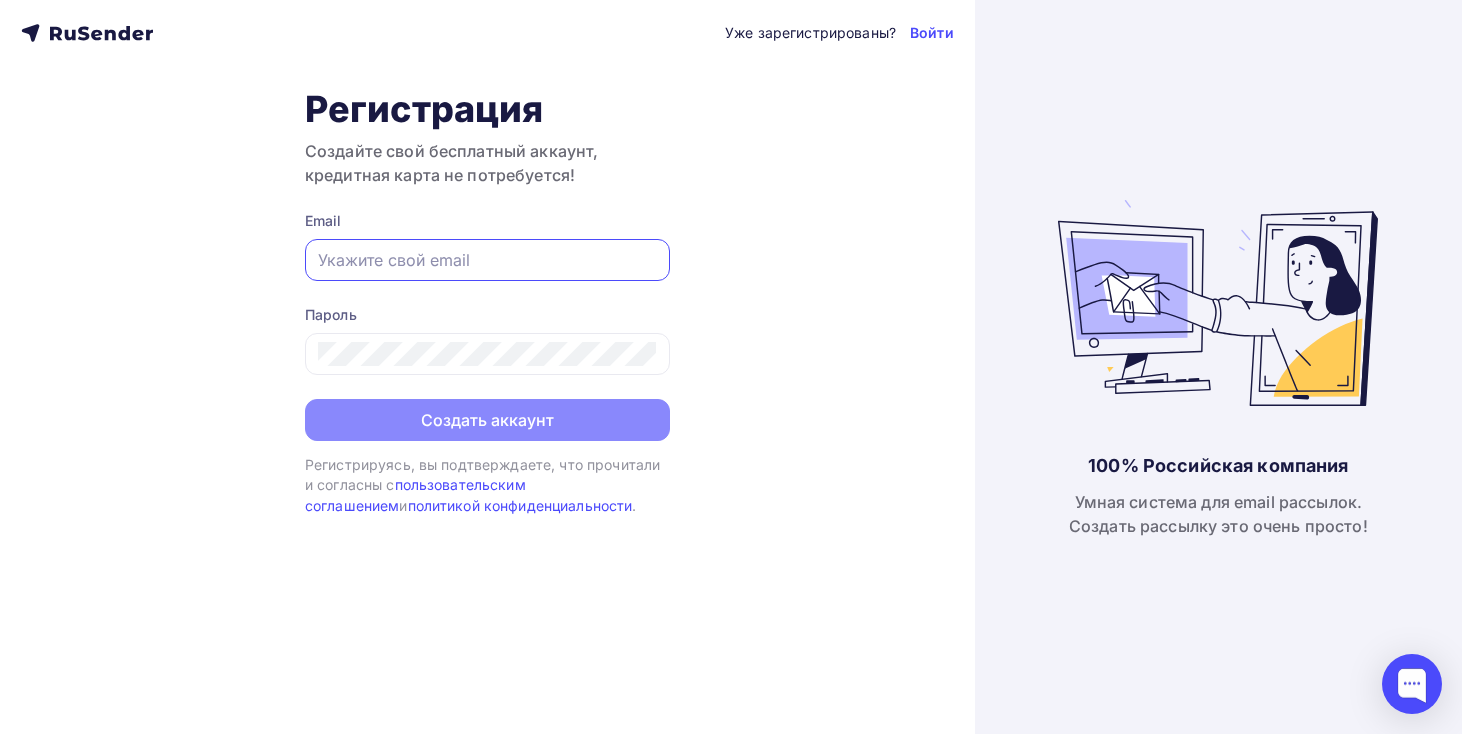 paste on "[EMAIL]" 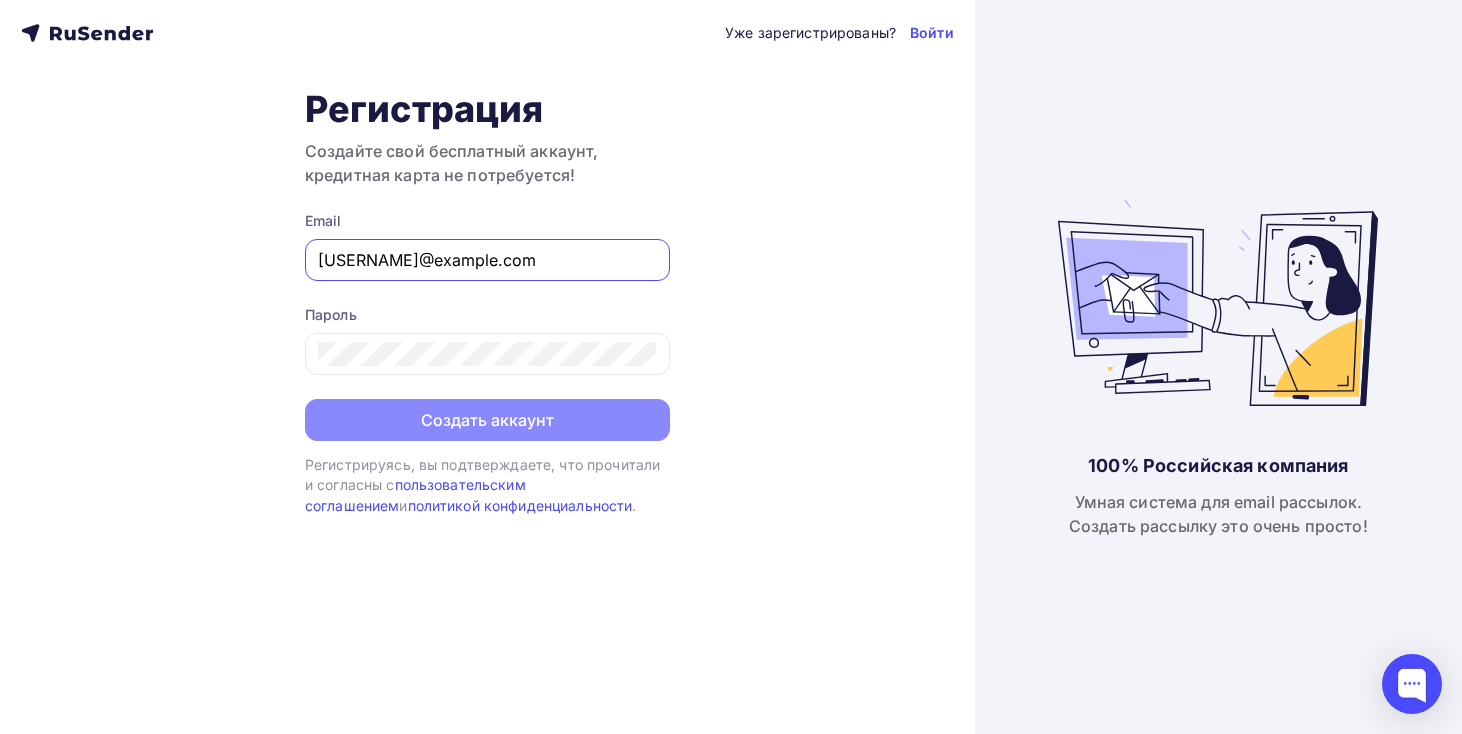 type on "[EMAIL]" 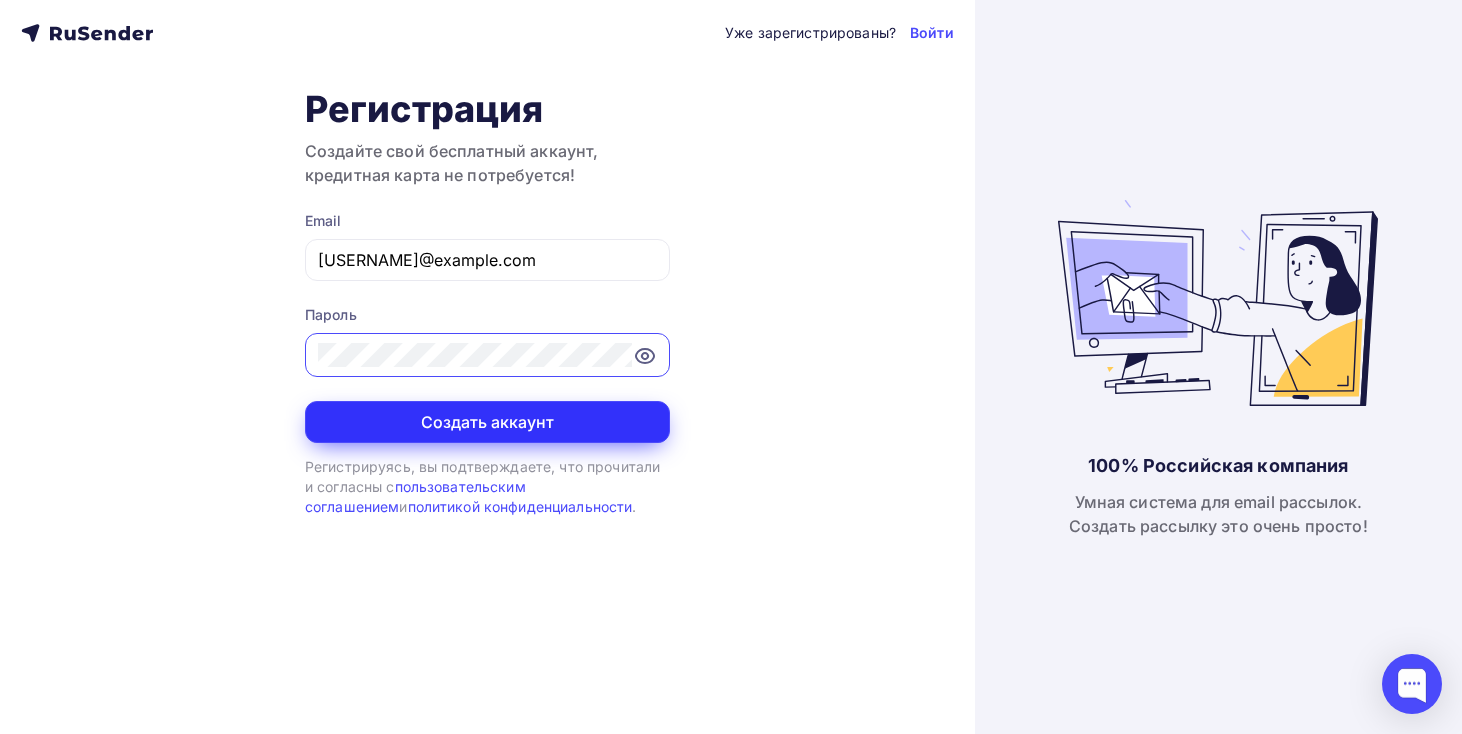 click on "Создать аккаунт" at bounding box center (487, 422) 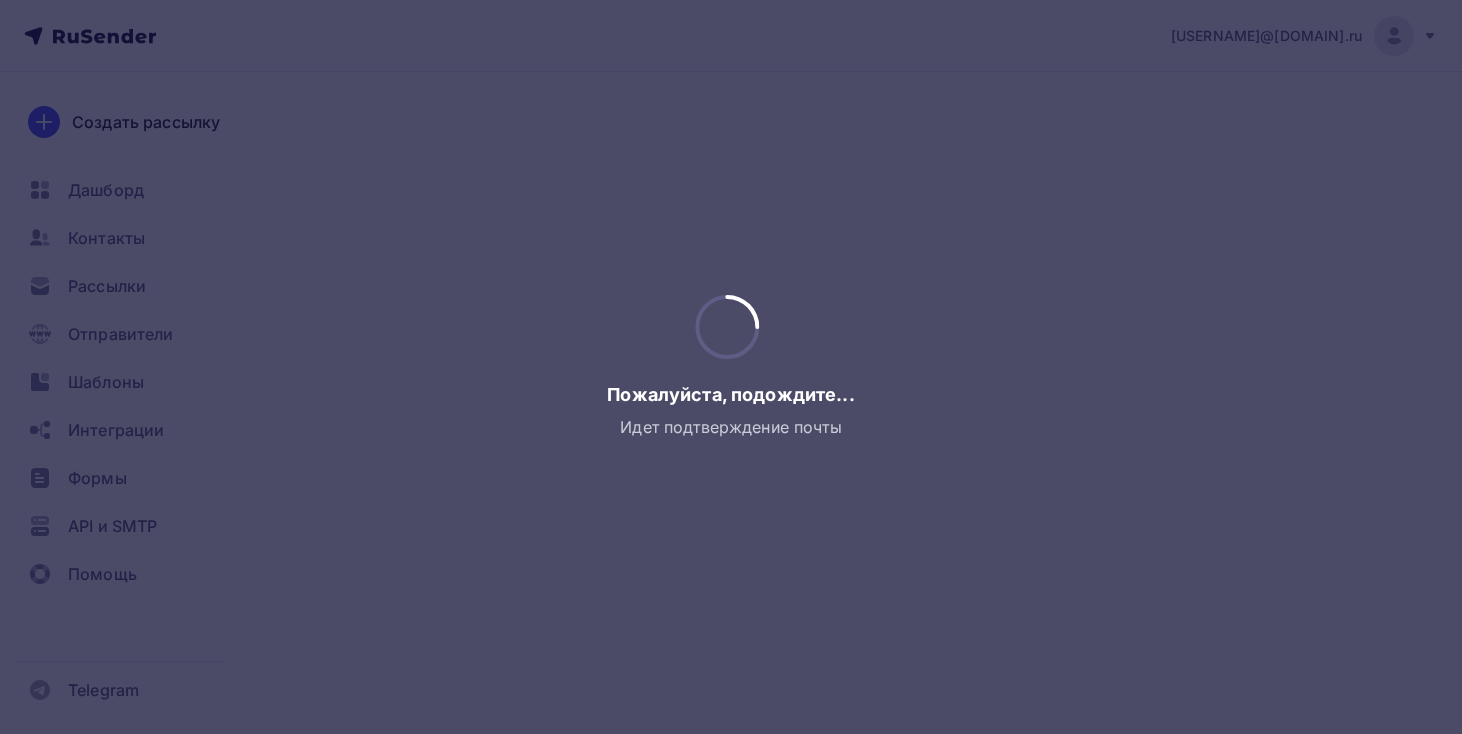 scroll, scrollTop: 0, scrollLeft: 0, axis: both 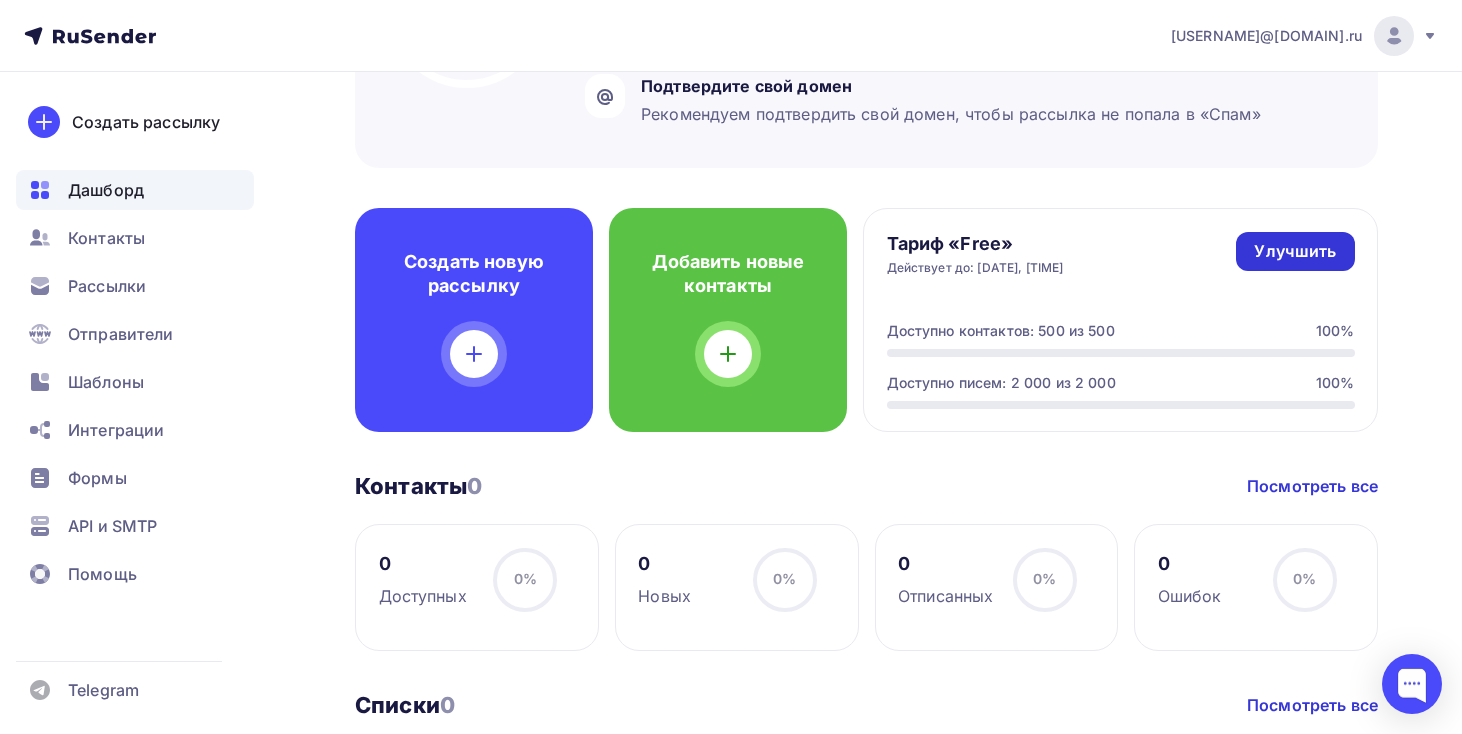 click on "Улучшить" at bounding box center (1295, 251) 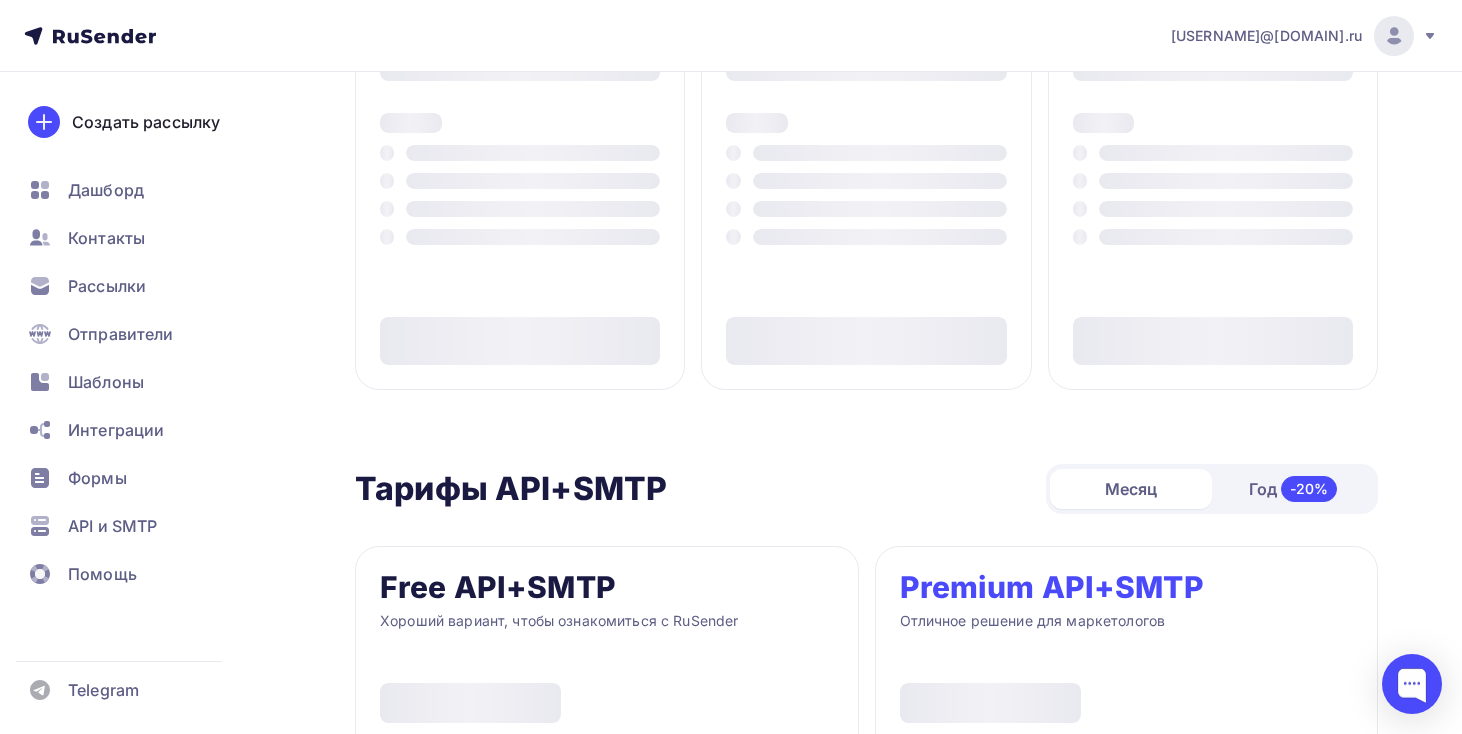 type on "500" 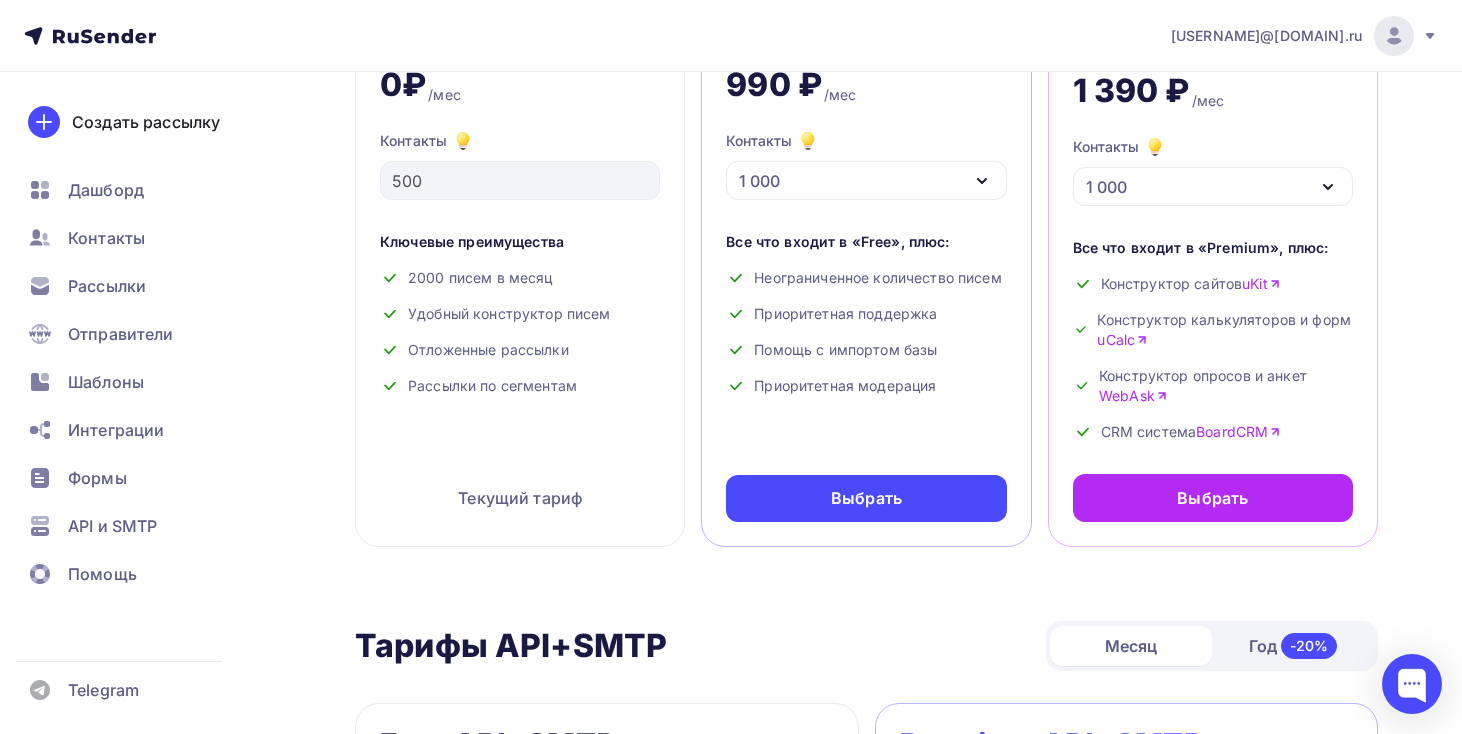 scroll, scrollTop: 145, scrollLeft: 0, axis: vertical 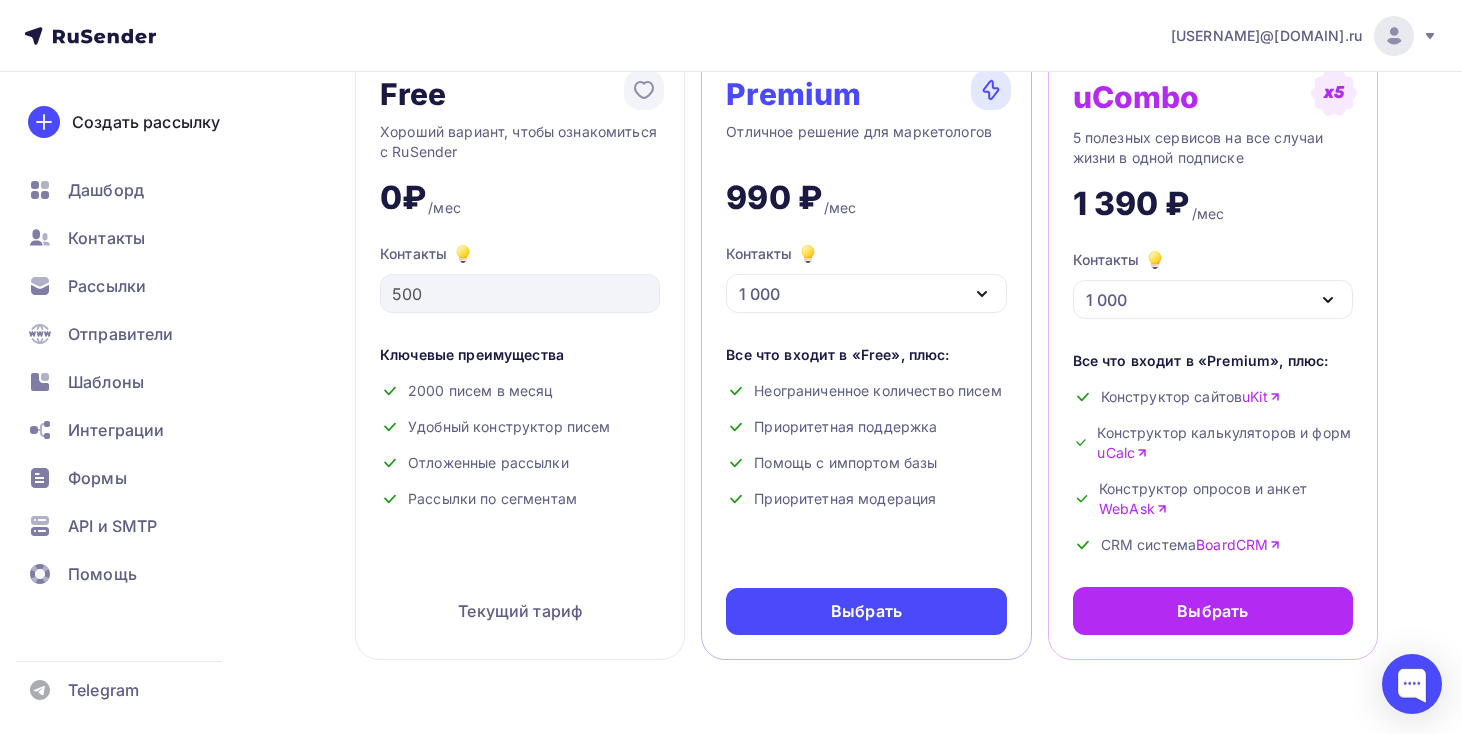 click on "1 000" at bounding box center [866, 293] 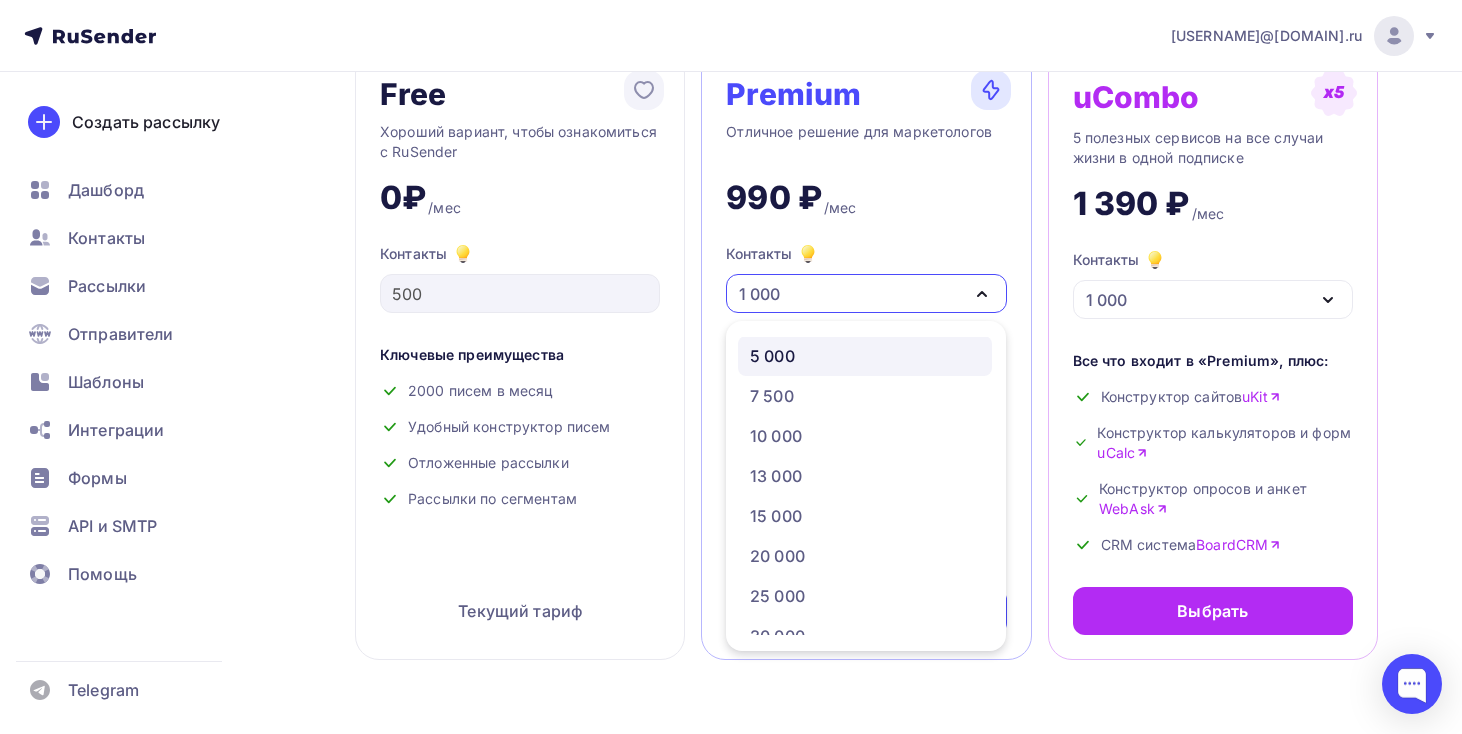 scroll, scrollTop: 169, scrollLeft: 0, axis: vertical 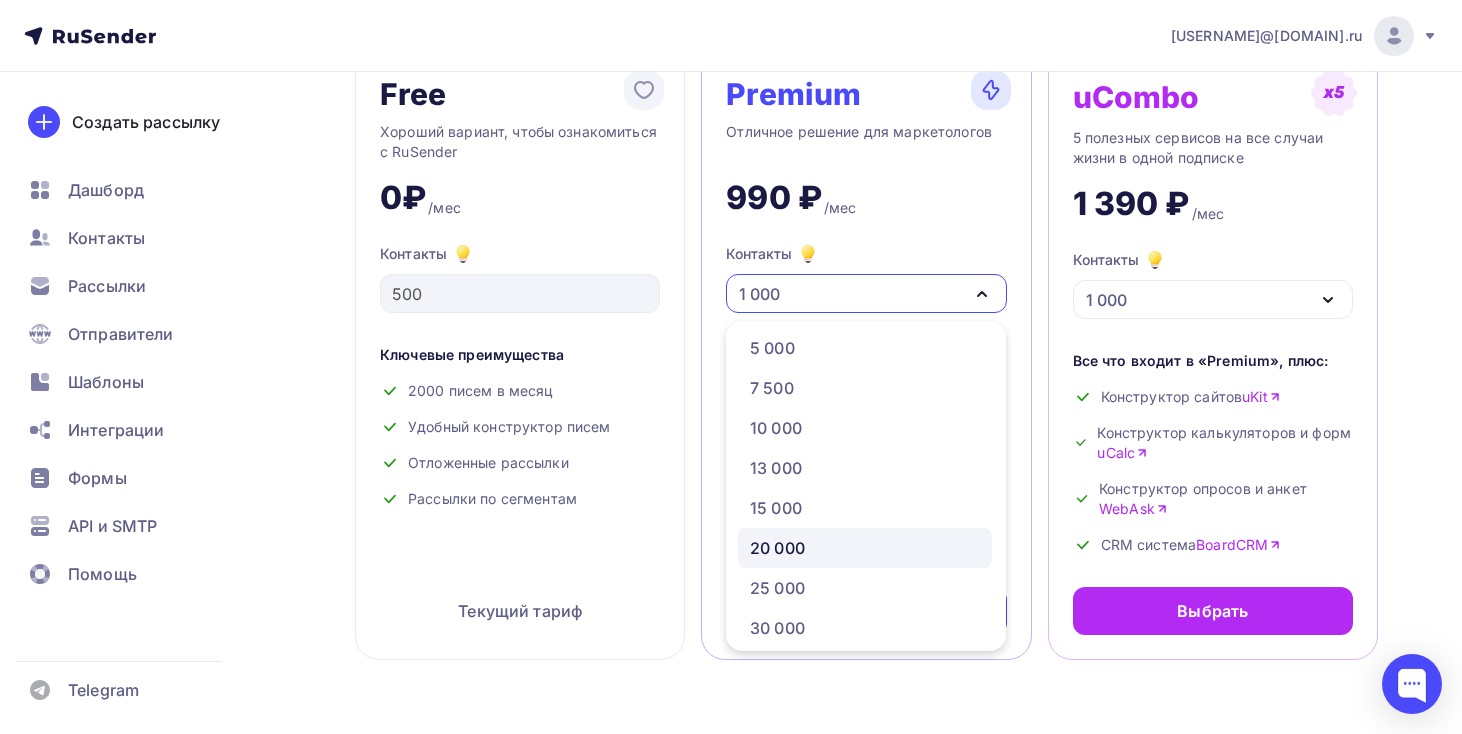 click on "20 000" at bounding box center (865, 548) 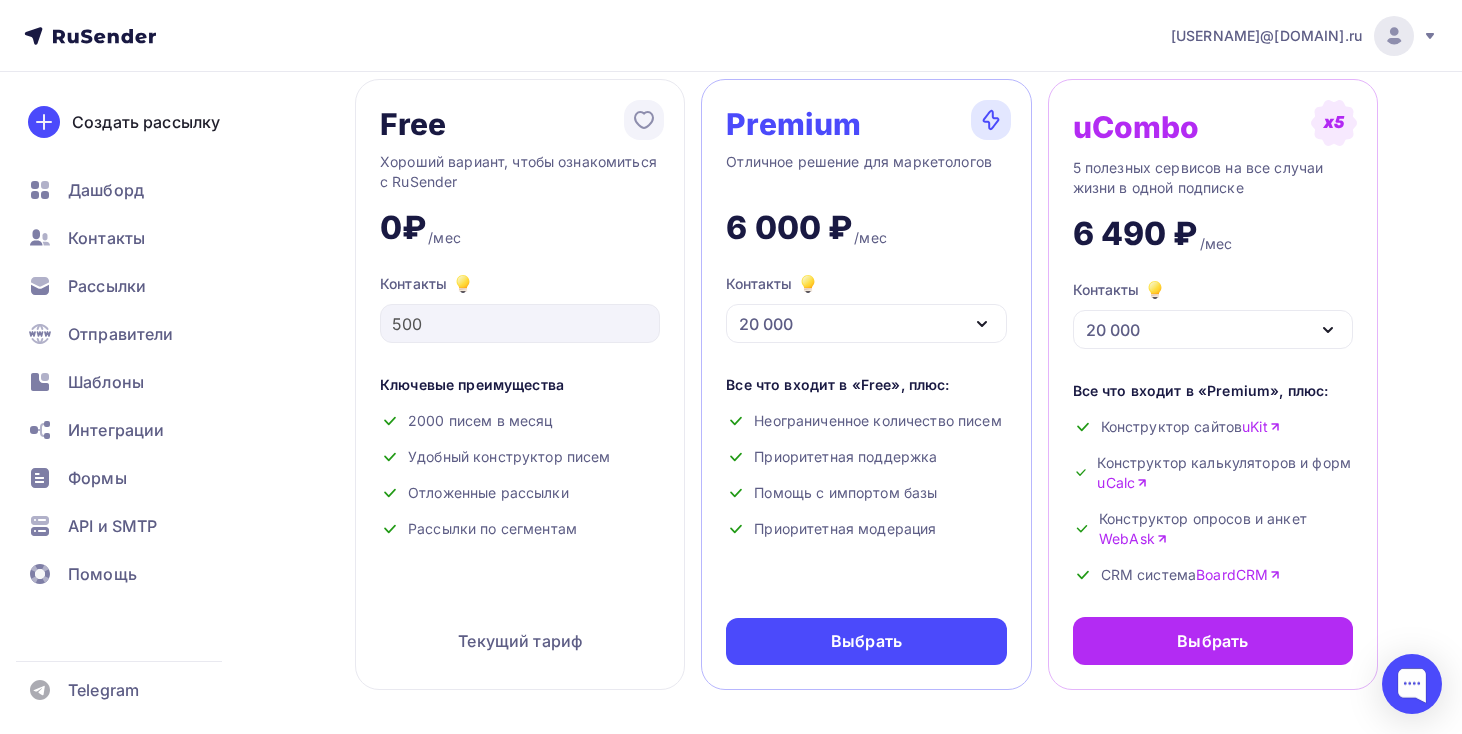 scroll, scrollTop: 106, scrollLeft: 0, axis: vertical 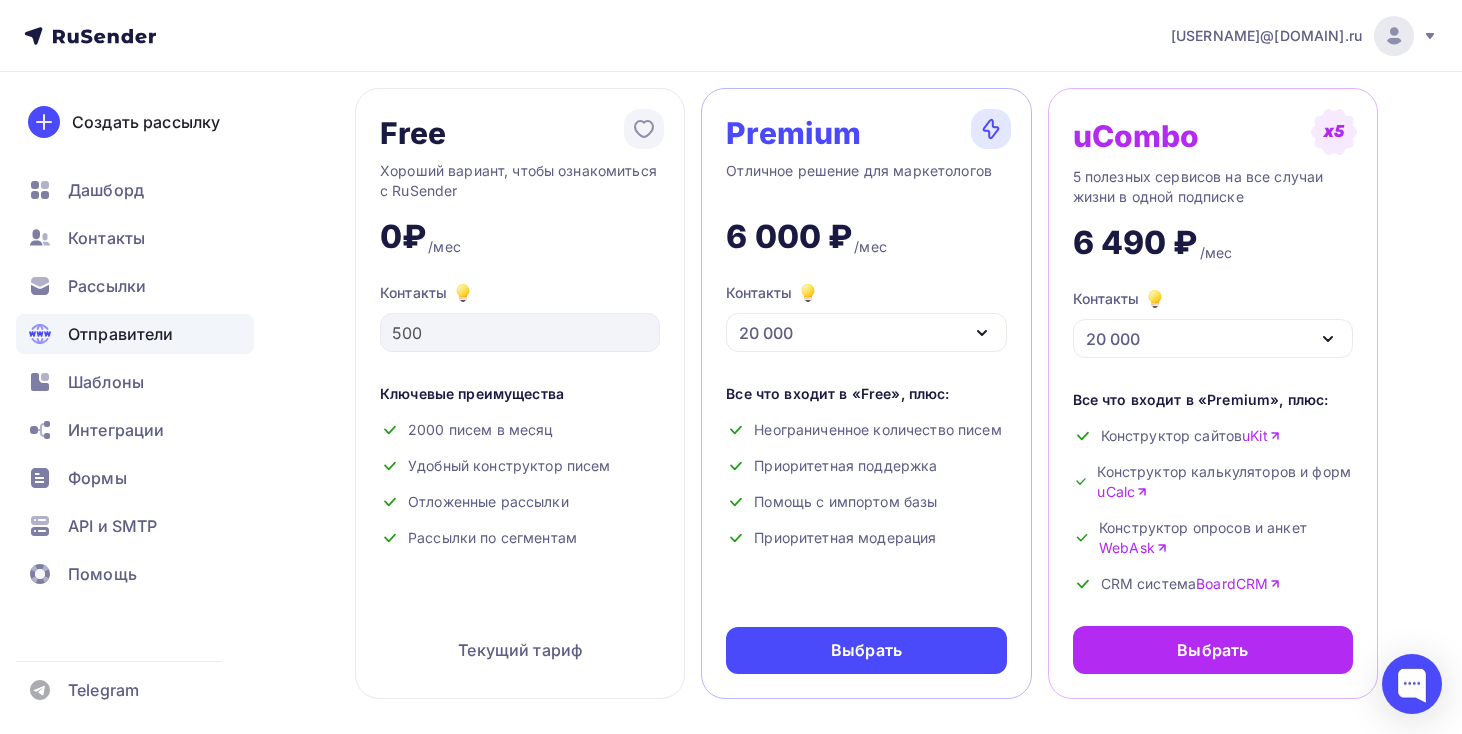 click on "Отправители" at bounding box center [135, 334] 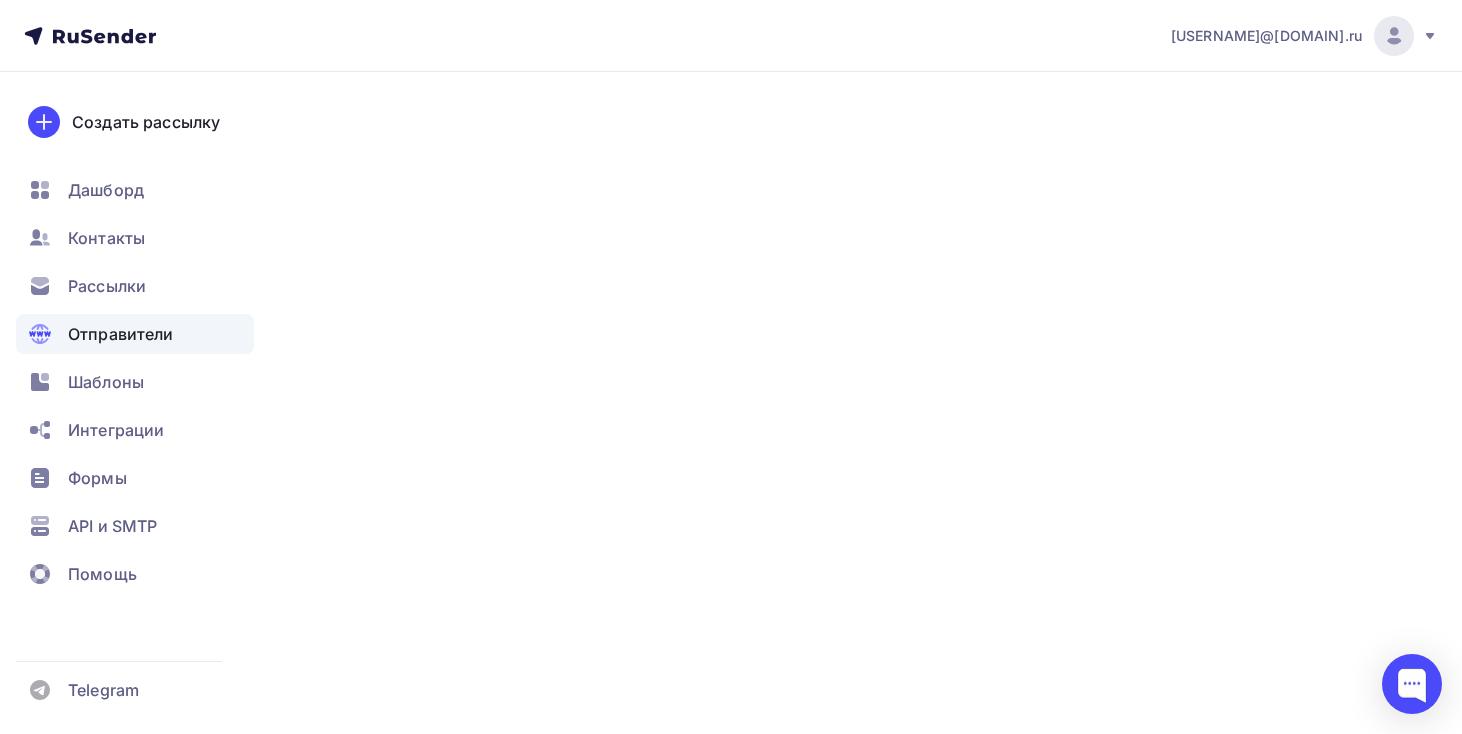 scroll, scrollTop: 0, scrollLeft: 0, axis: both 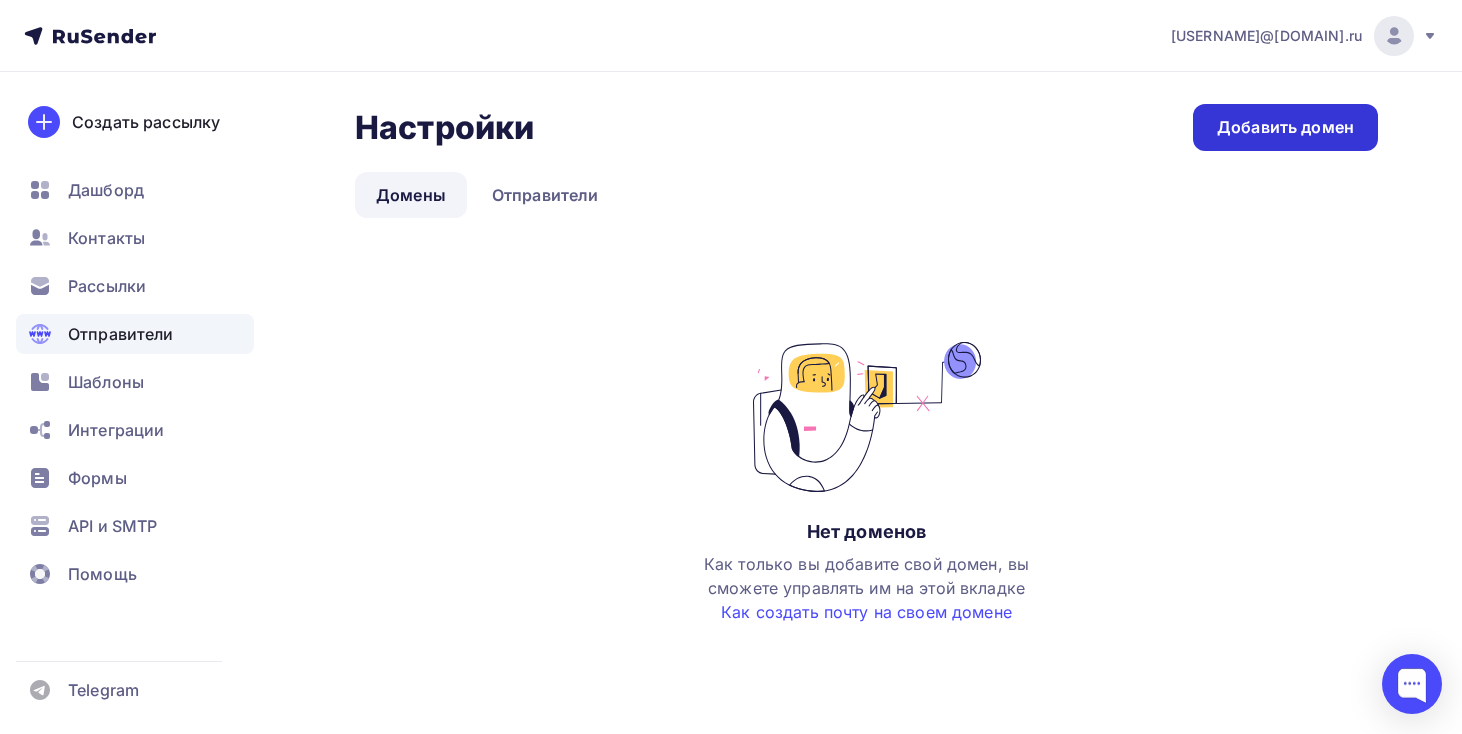 click on "Добавить домен" at bounding box center [1285, 127] 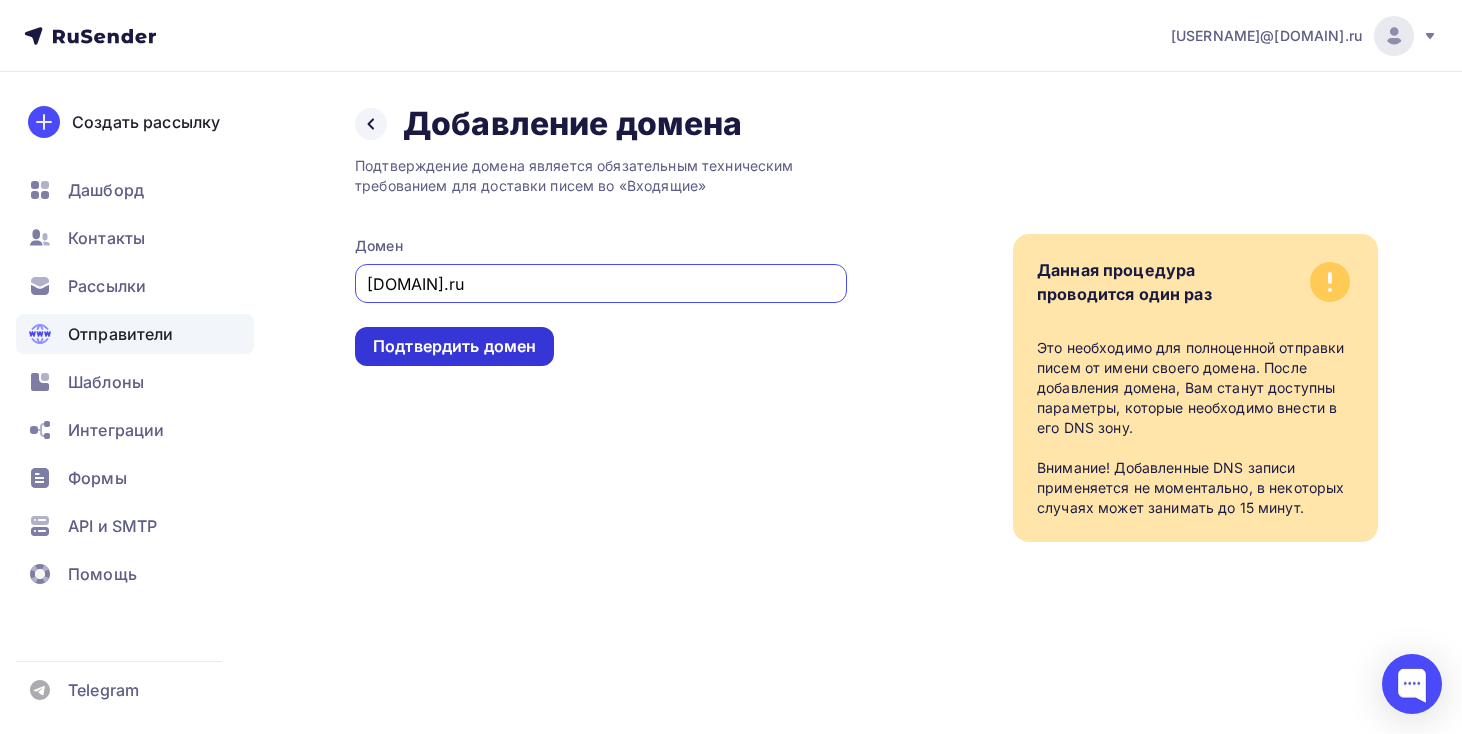 type on "[DOMAIN].ru" 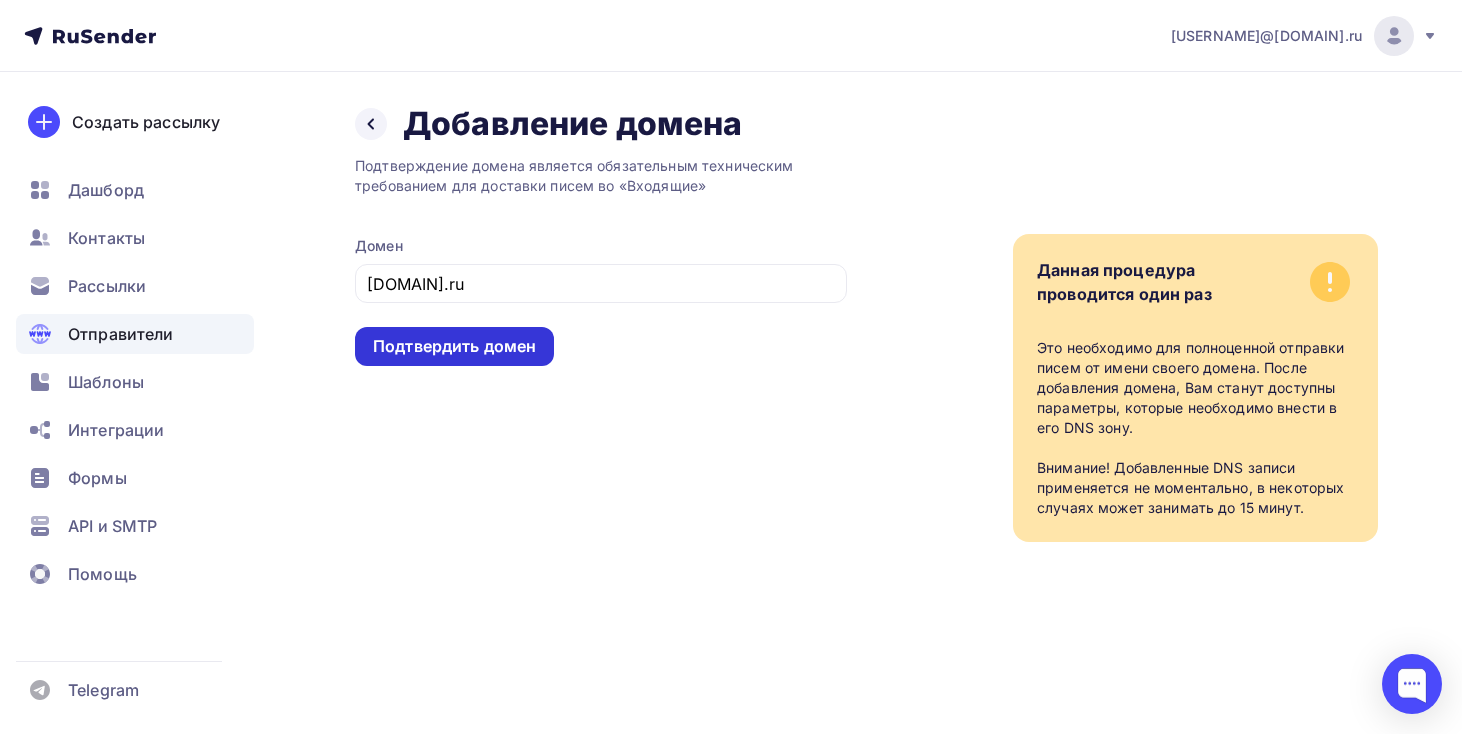 click on "Подтвердить домен" at bounding box center [454, 346] 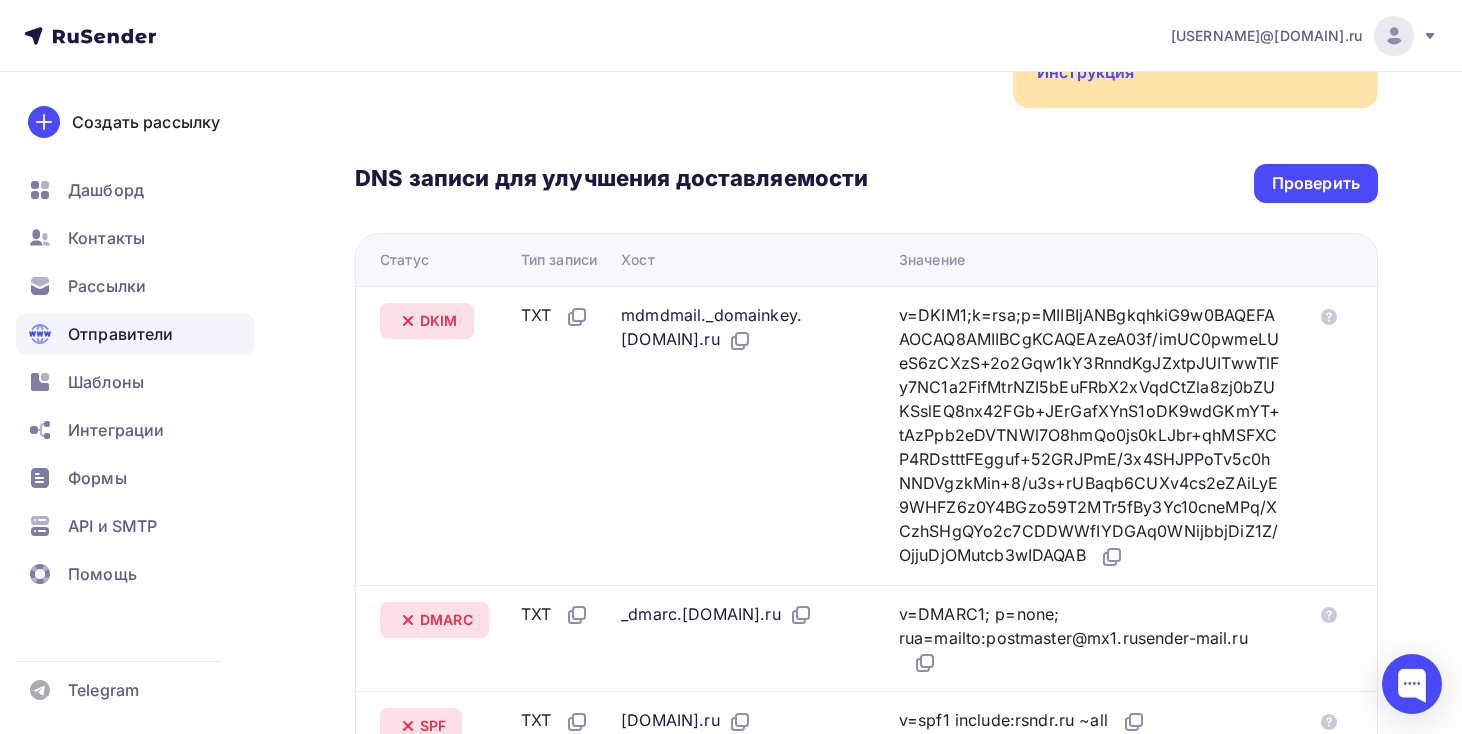 scroll, scrollTop: 415, scrollLeft: 0, axis: vertical 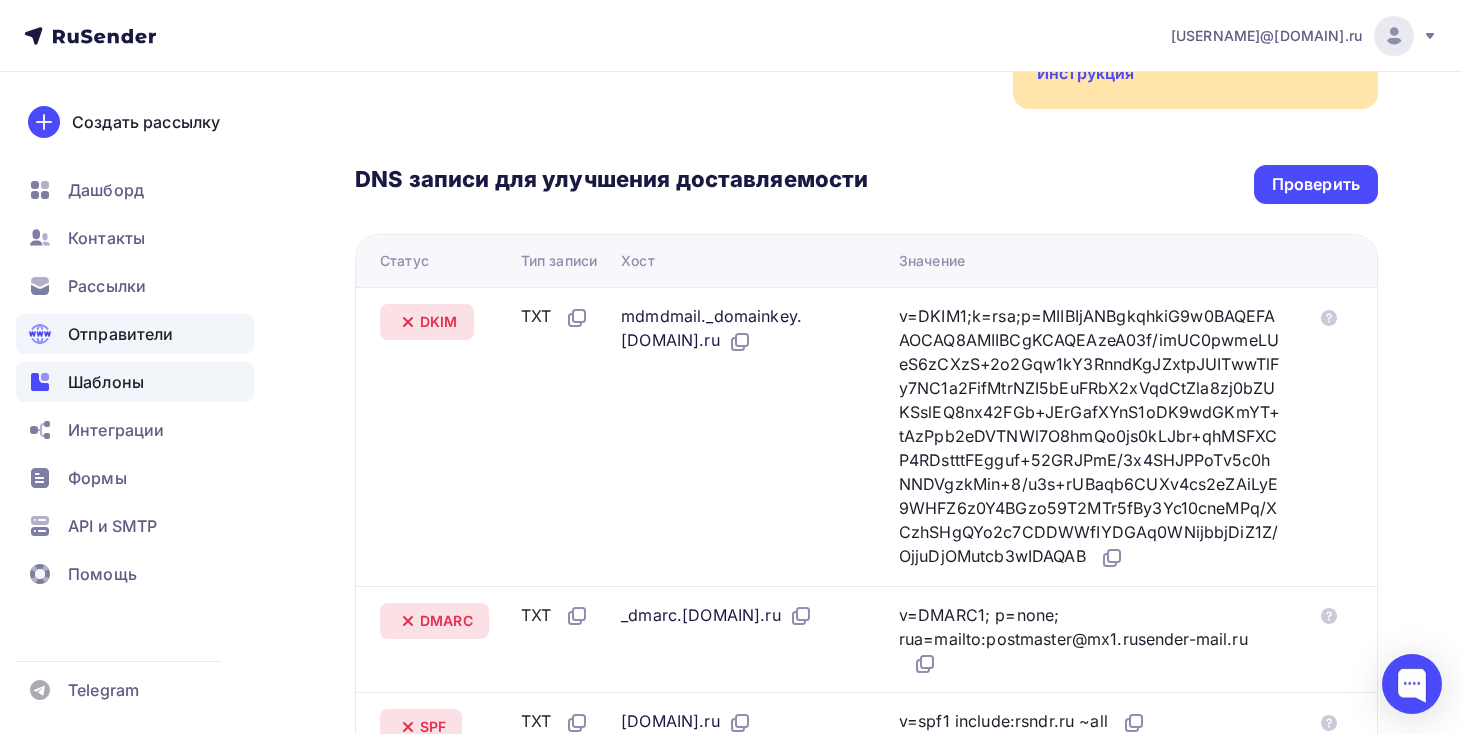 click on "Шаблоны" at bounding box center (106, 382) 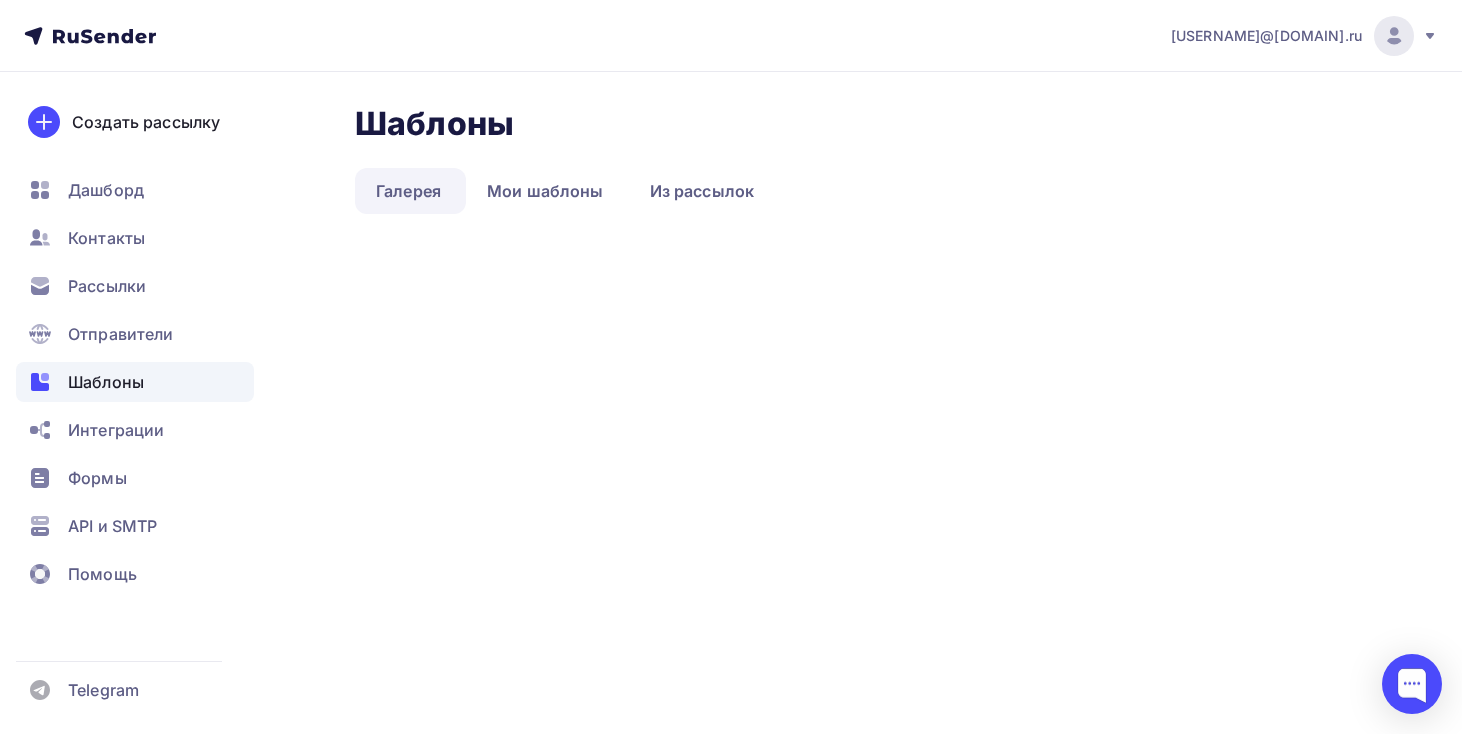 scroll, scrollTop: 0, scrollLeft: 0, axis: both 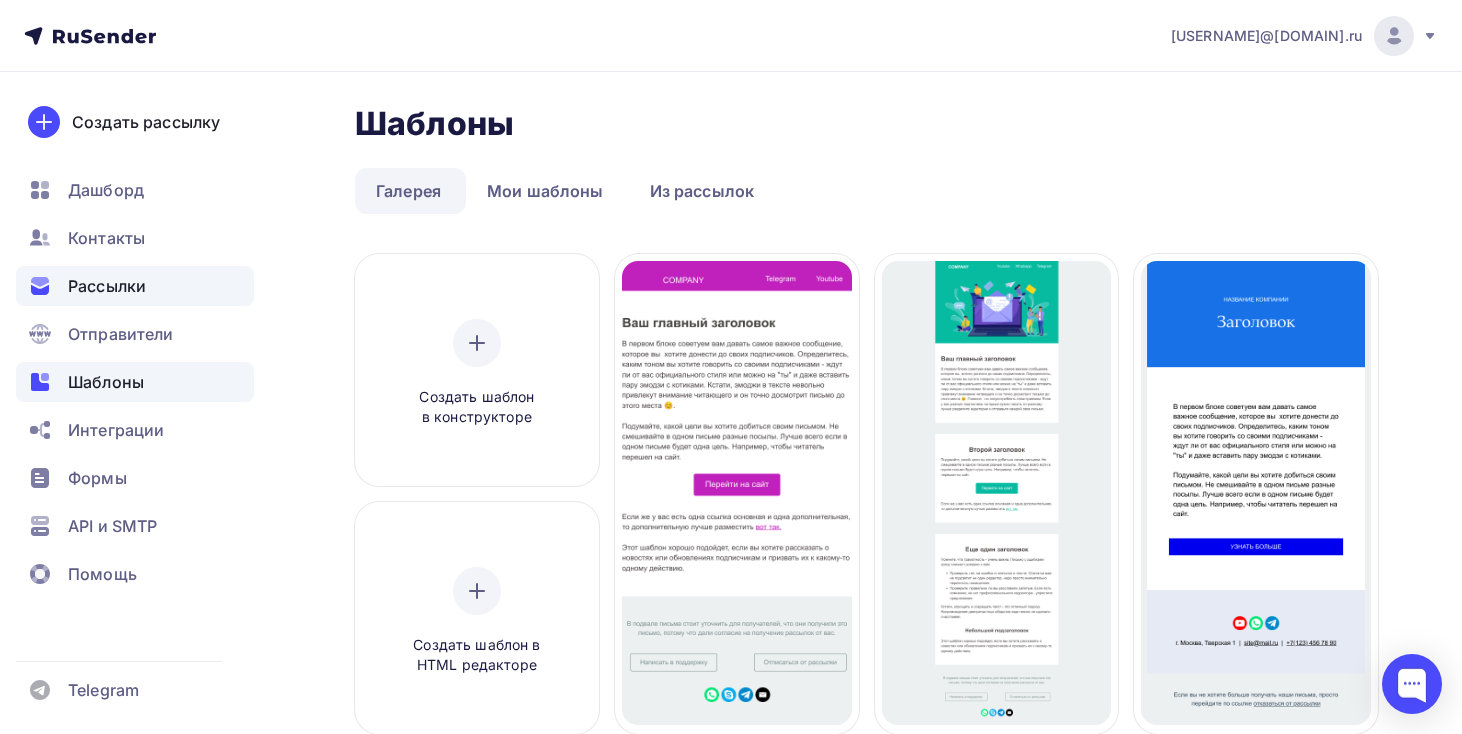 click on "Рассылки" at bounding box center [135, 286] 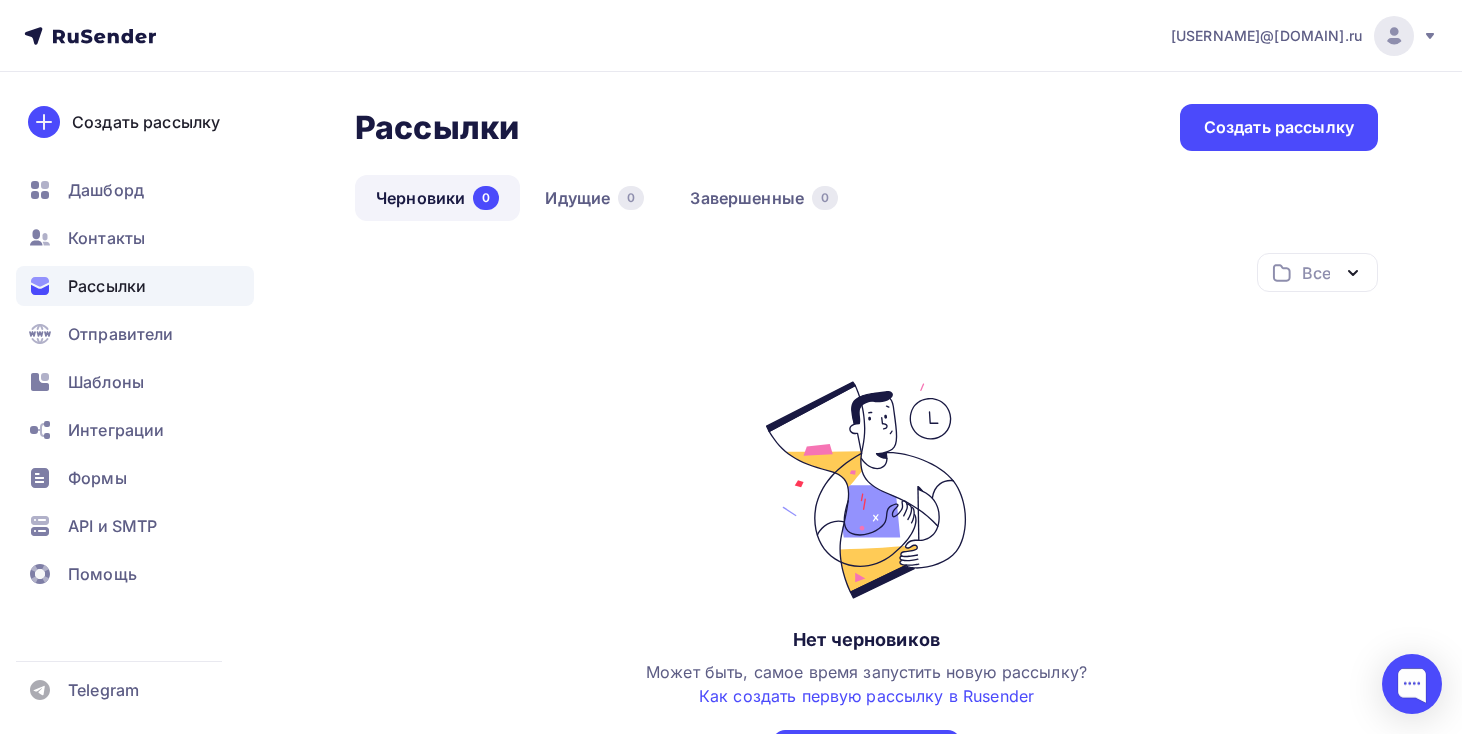 click on "Дашборд
Контакты
Рассылки
Отправители
Шаблоны
Интеграции
Формы
API и SMTP
Помощь" at bounding box center [135, 387] 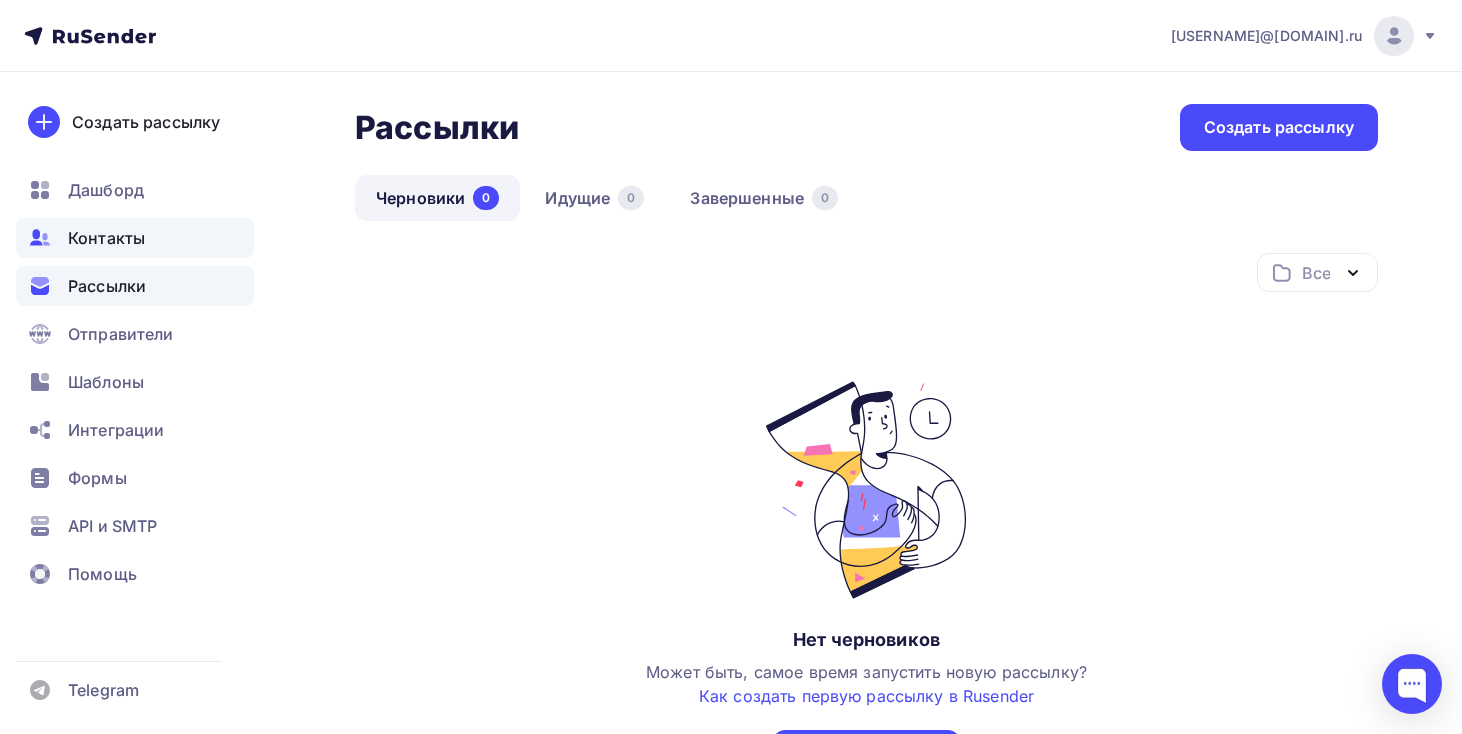 click on "Контакты" at bounding box center [106, 238] 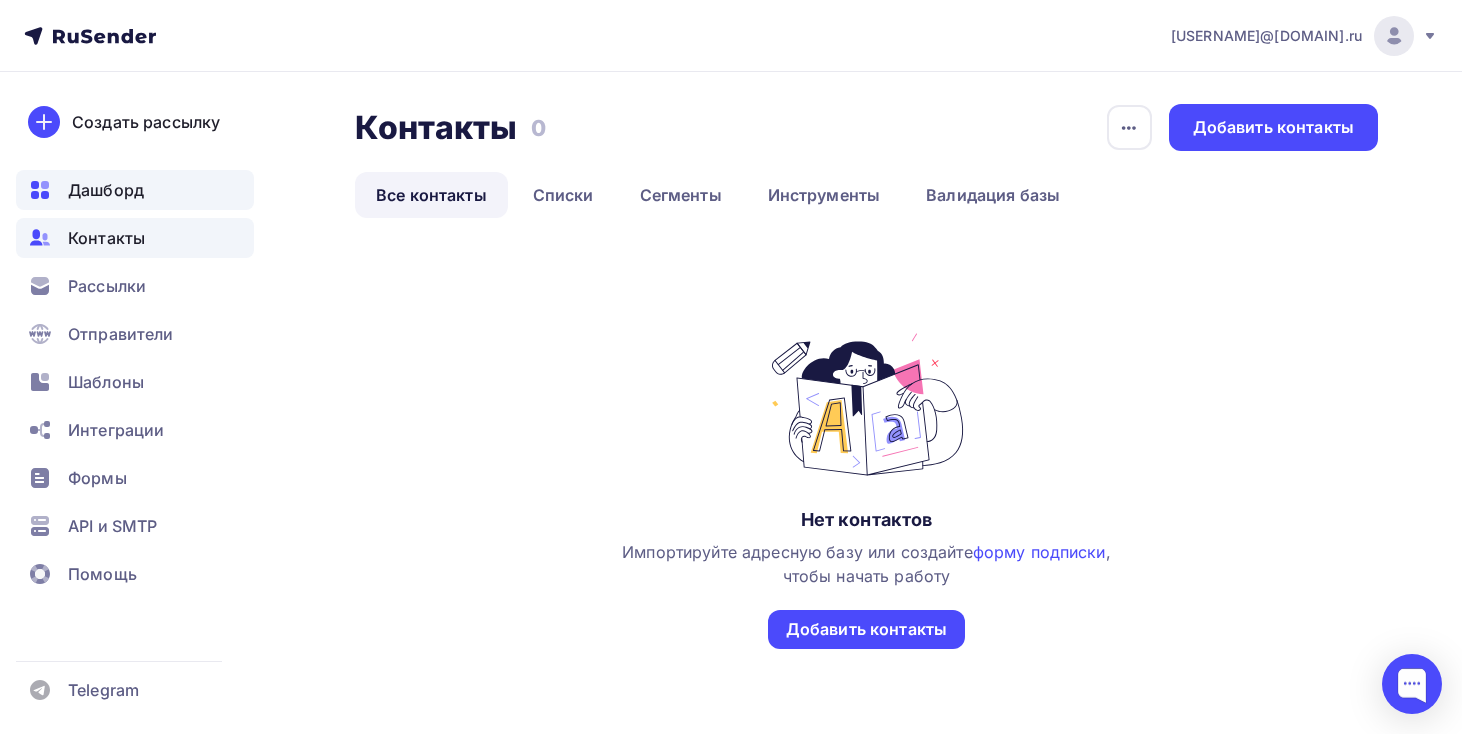 click on "Дашборд" at bounding box center (106, 190) 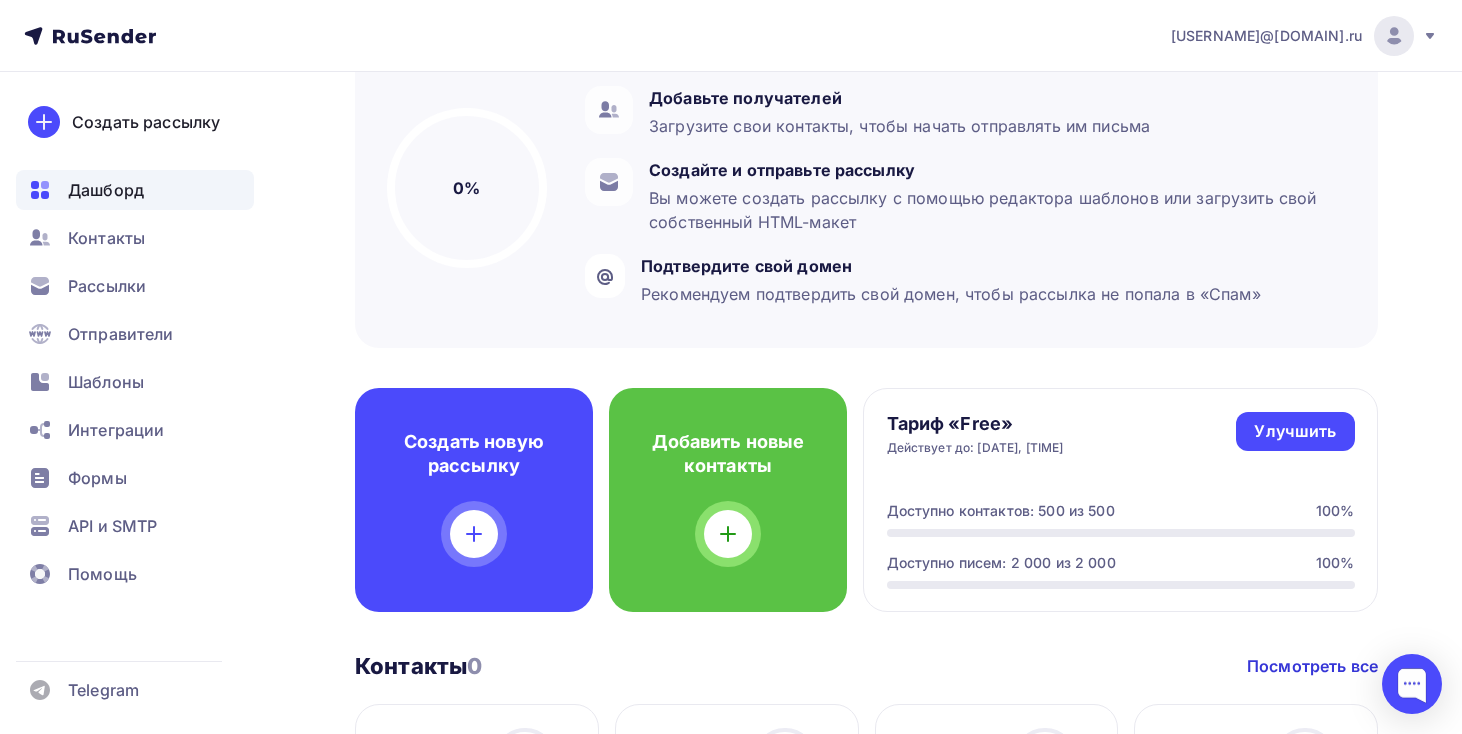 scroll, scrollTop: 162, scrollLeft: 0, axis: vertical 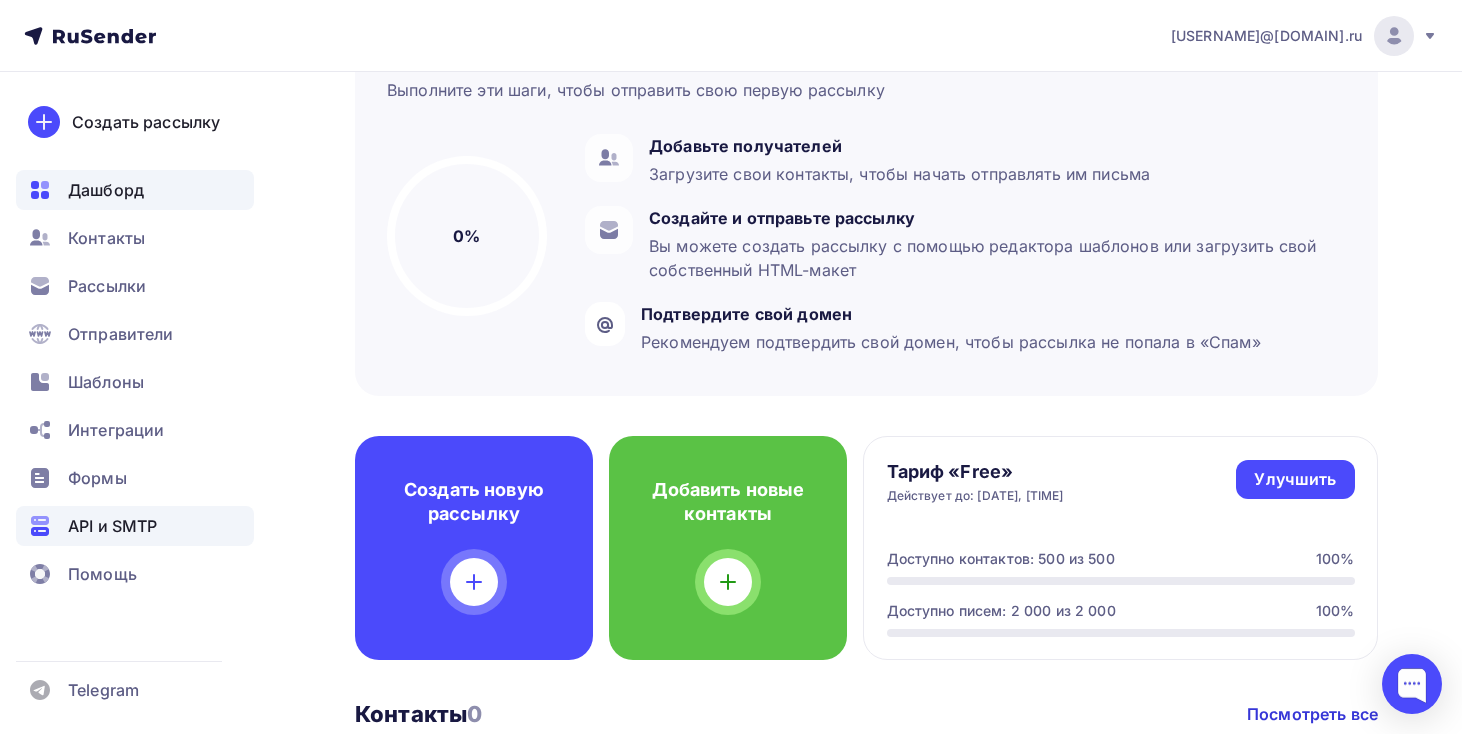 click on "API и SMTP" at bounding box center (112, 526) 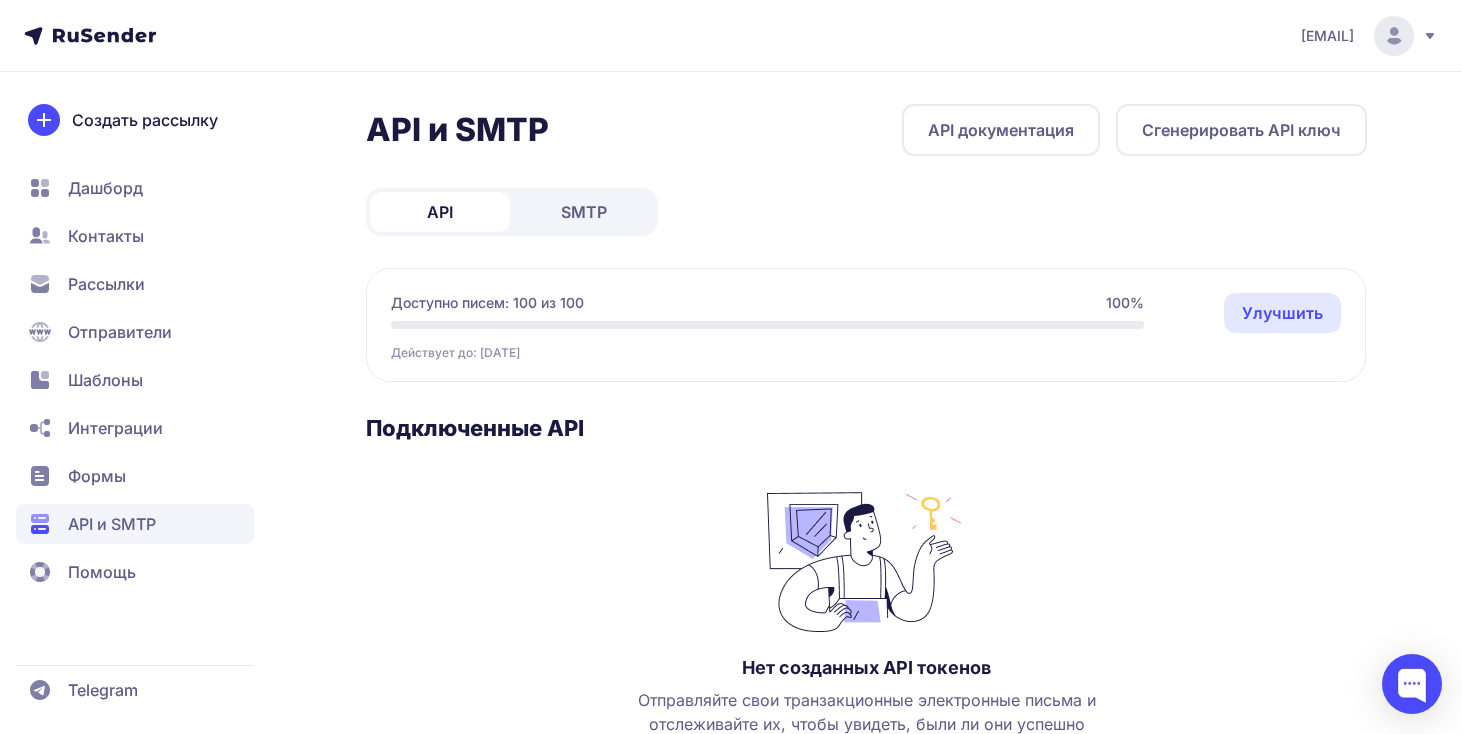 scroll, scrollTop: 0, scrollLeft: 0, axis: both 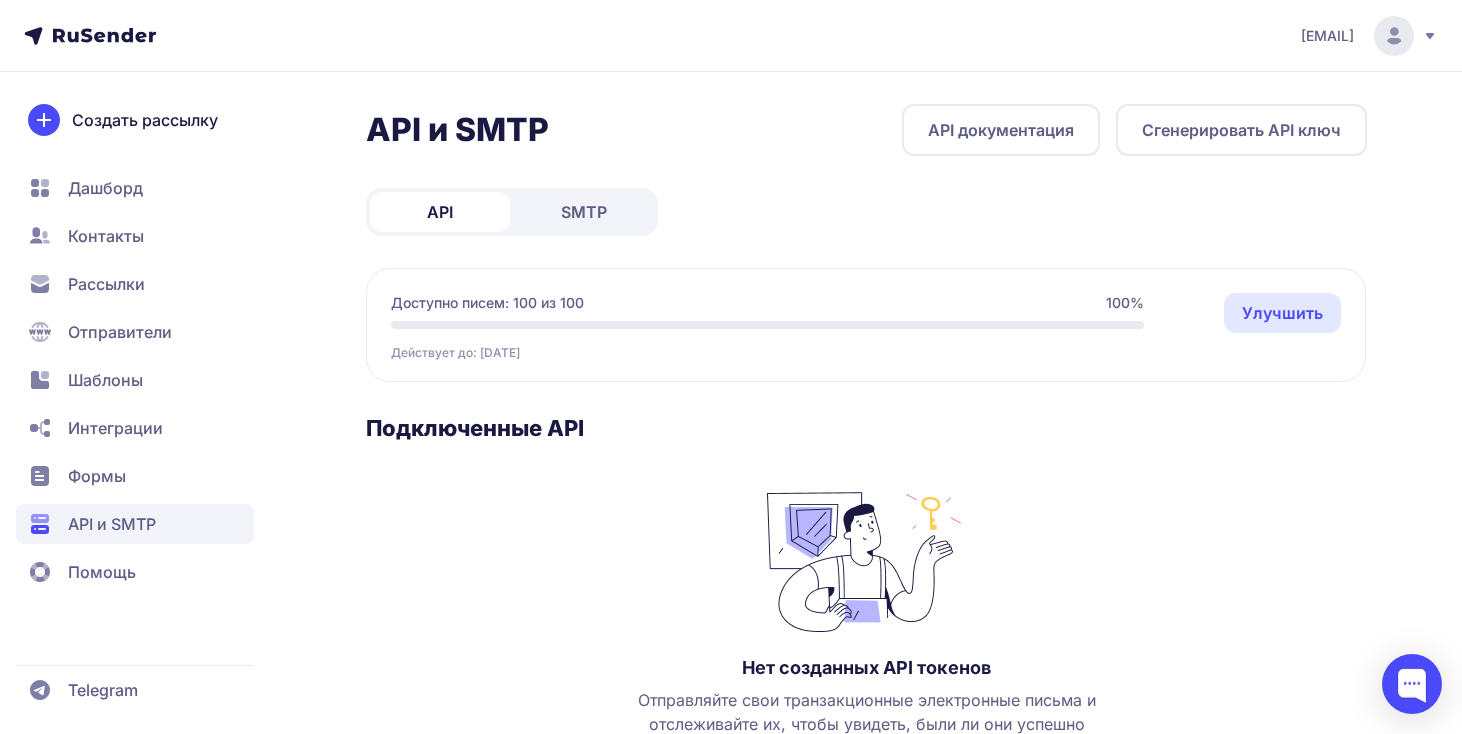 click on "Формы" 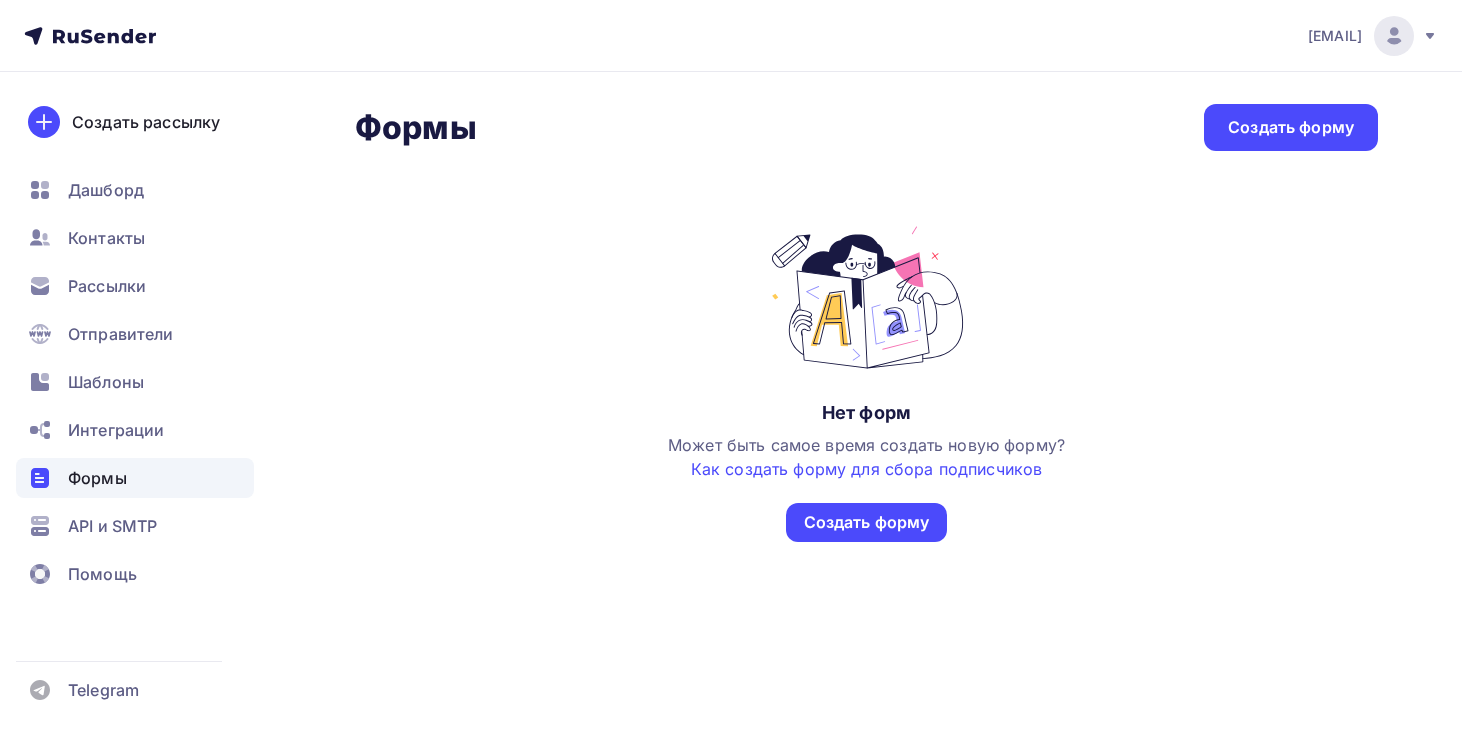 scroll, scrollTop: 0, scrollLeft: 0, axis: both 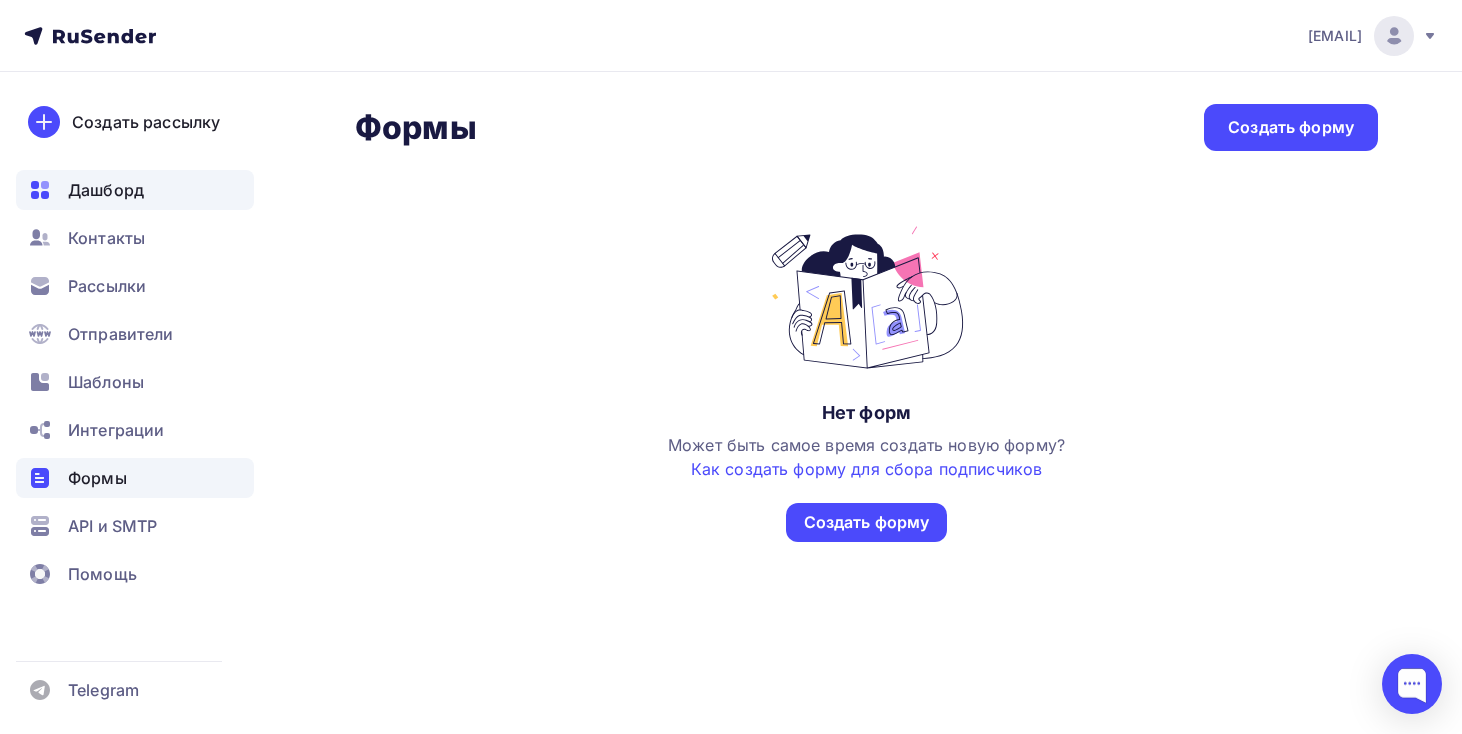click on "Дашборд" at bounding box center (106, 190) 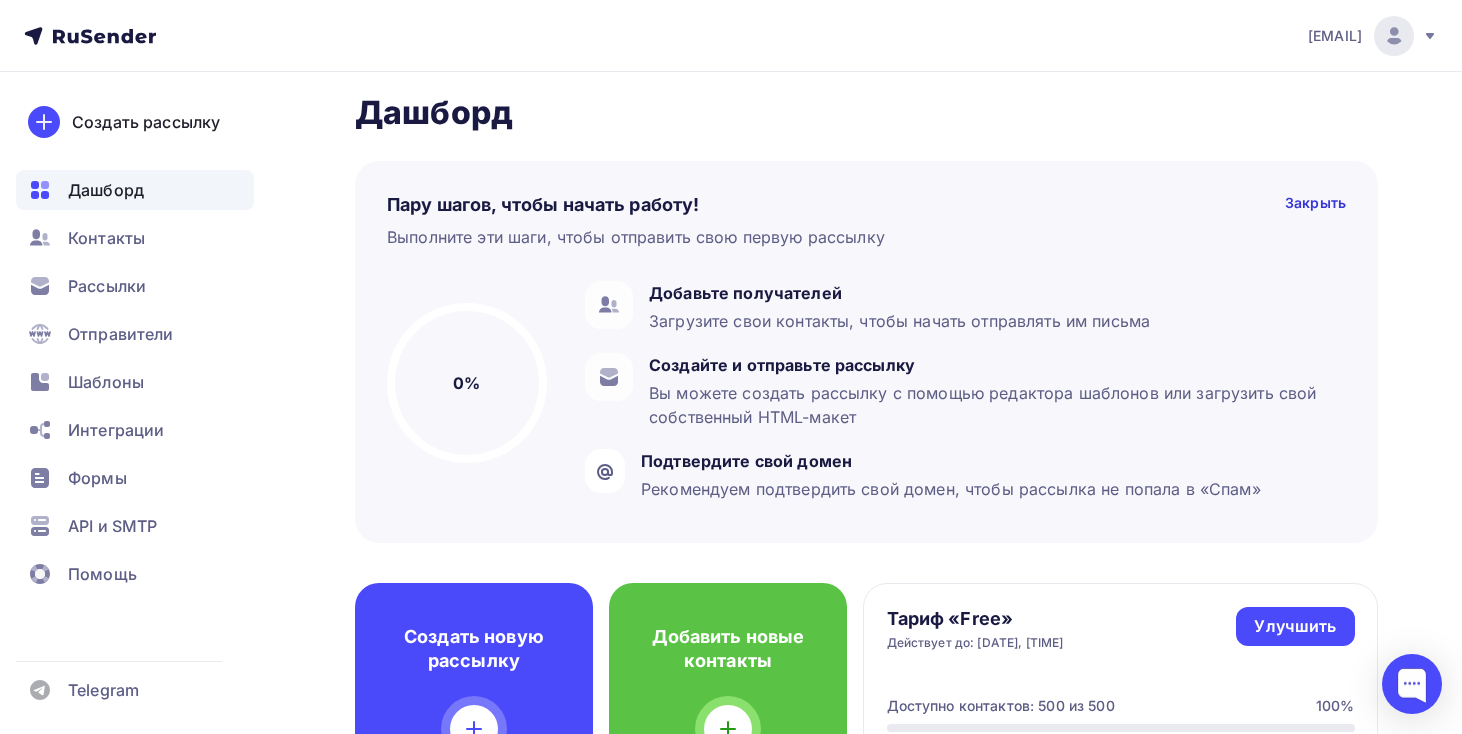 scroll, scrollTop: 7, scrollLeft: 0, axis: vertical 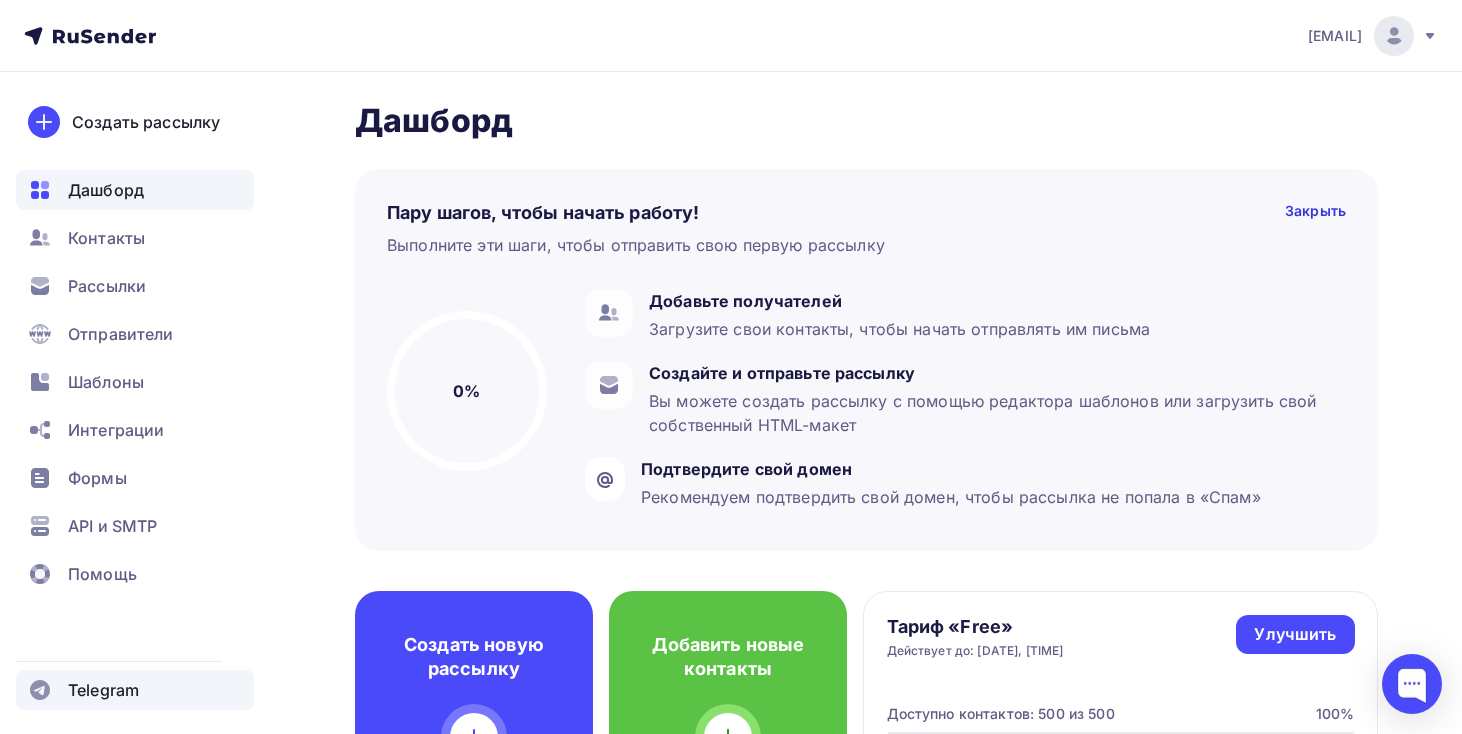 click on "Telegram" at bounding box center (103, 690) 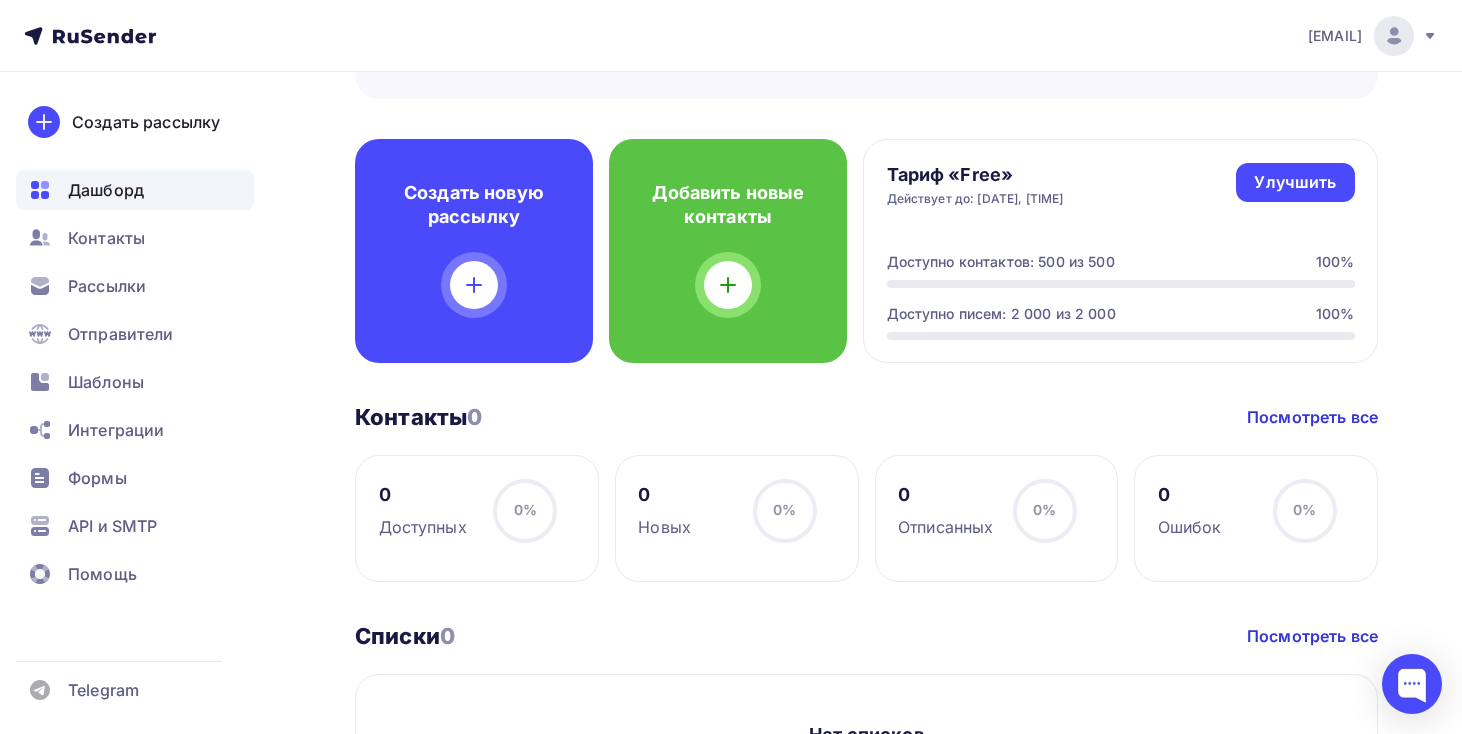 scroll, scrollTop: 0, scrollLeft: 0, axis: both 